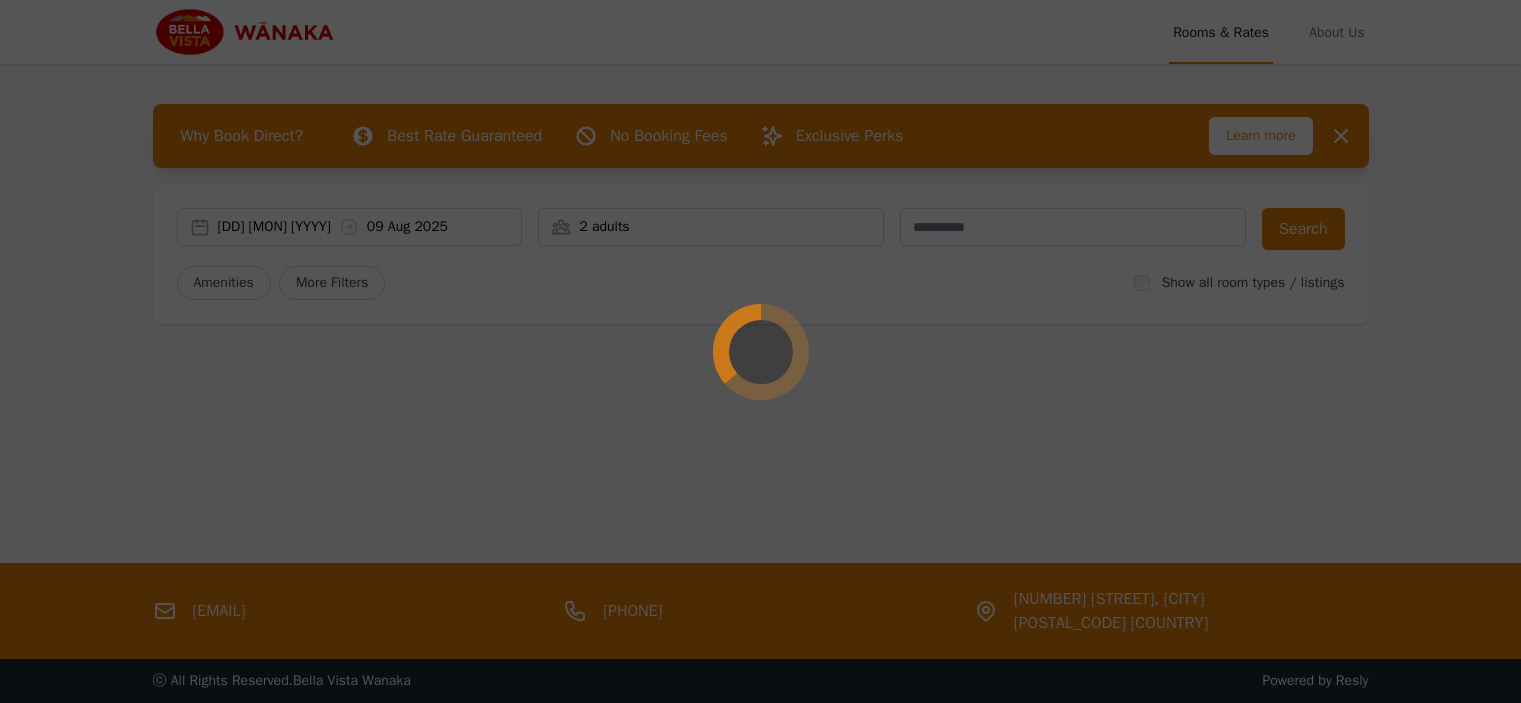 scroll, scrollTop: 0, scrollLeft: 0, axis: both 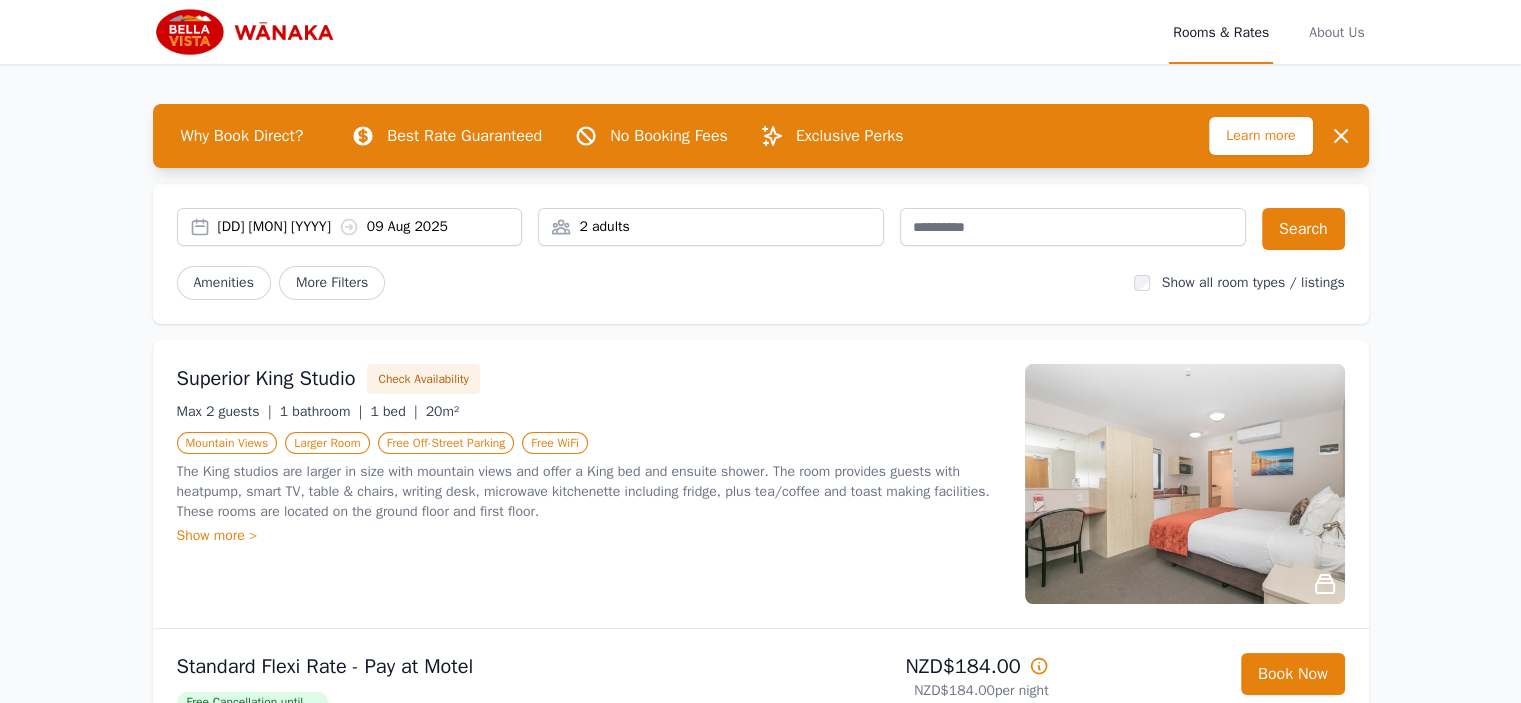 click on "[DD] [MON] [YYYY] [DD] [MON] [YYYY]" at bounding box center [370, 227] 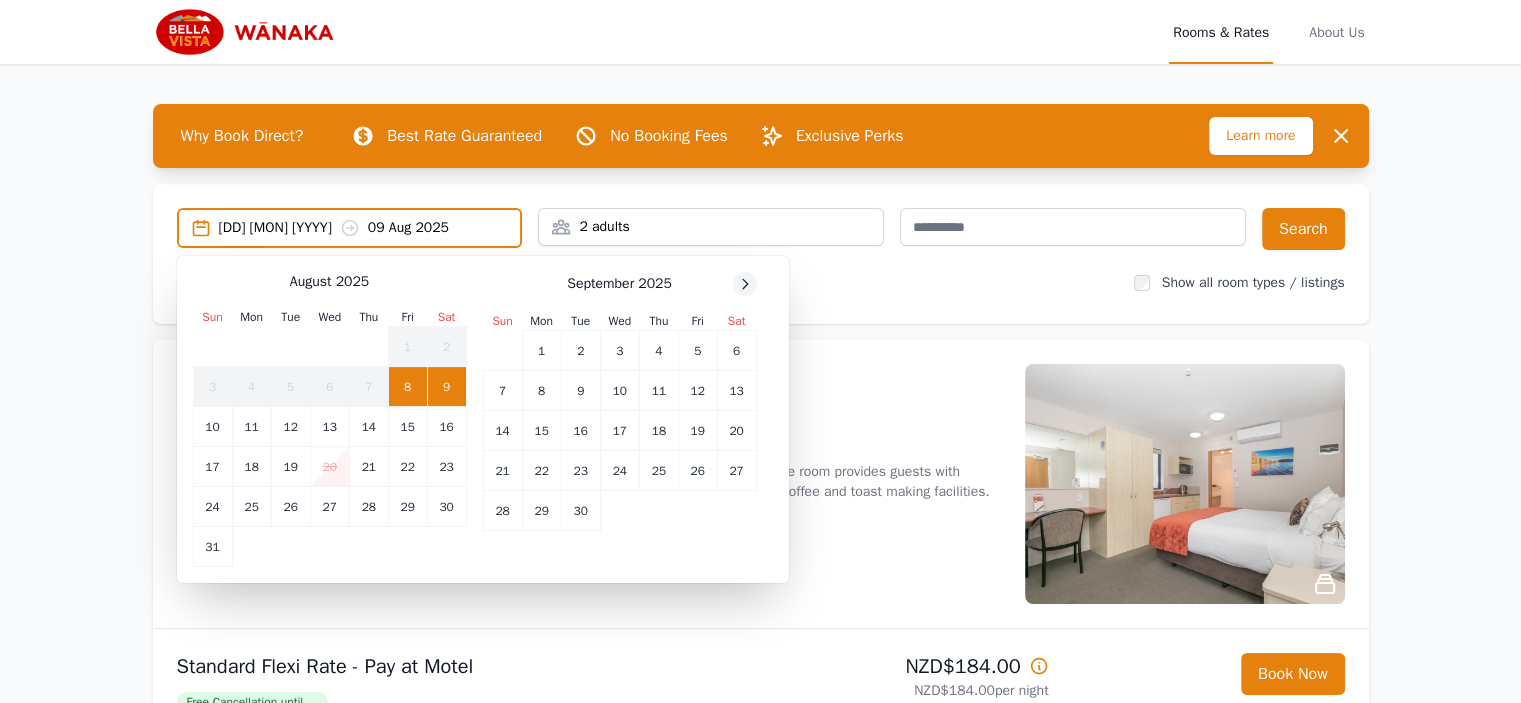 click 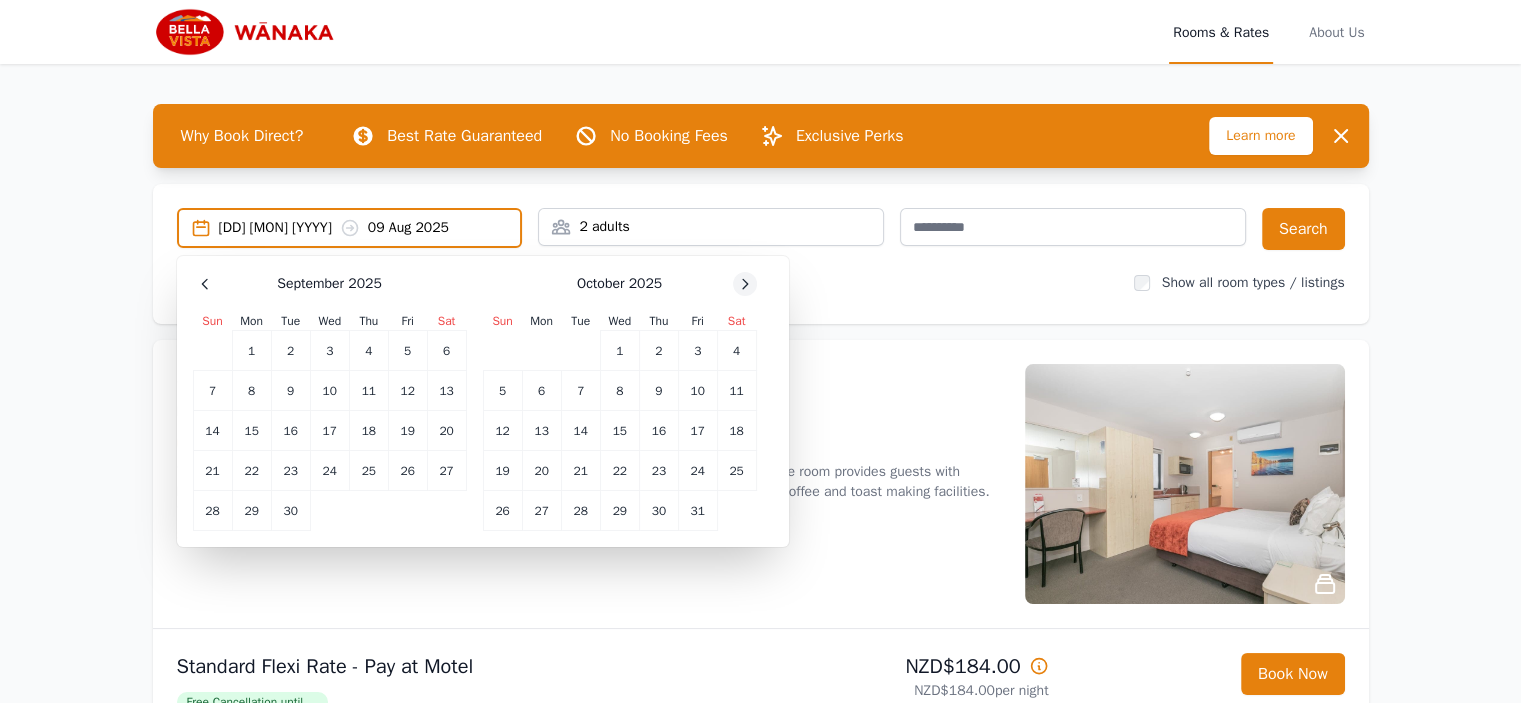 click 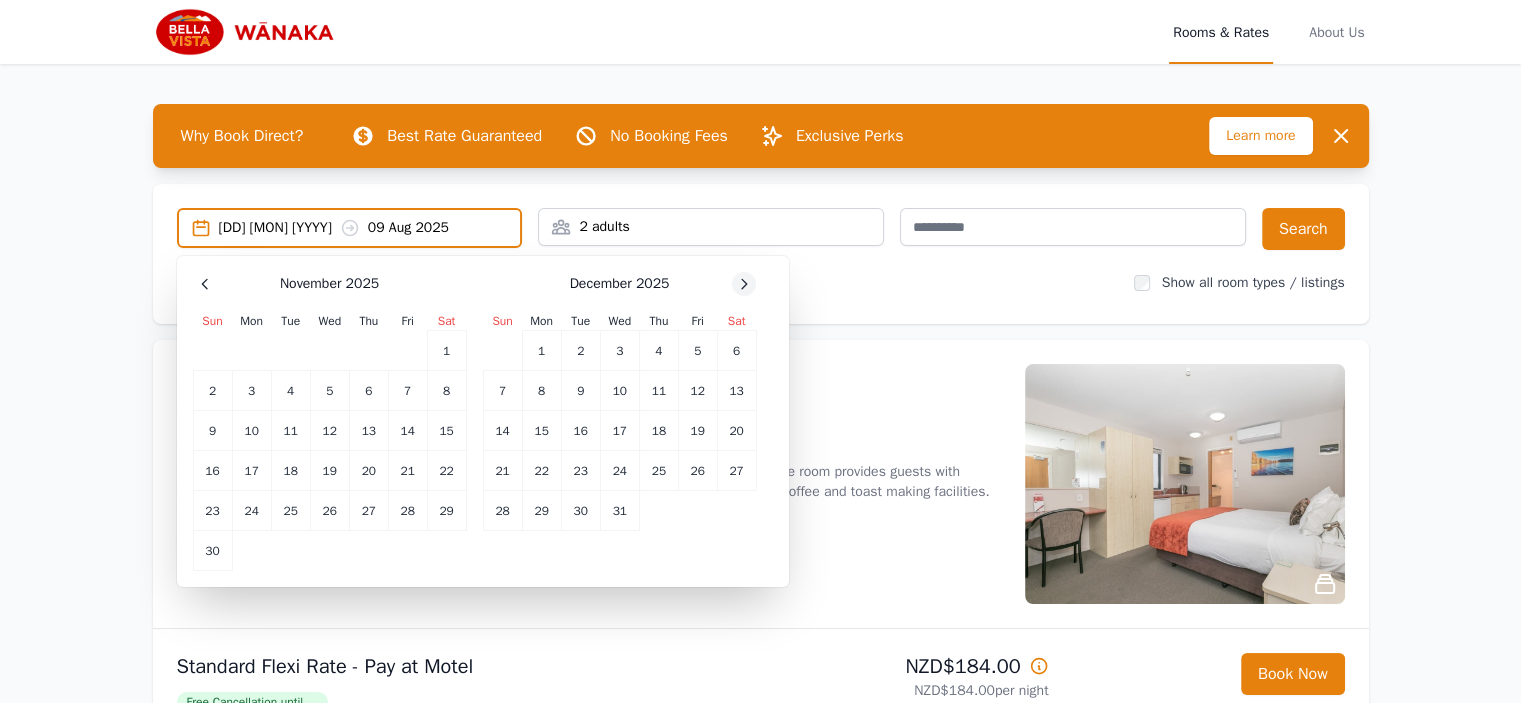 click 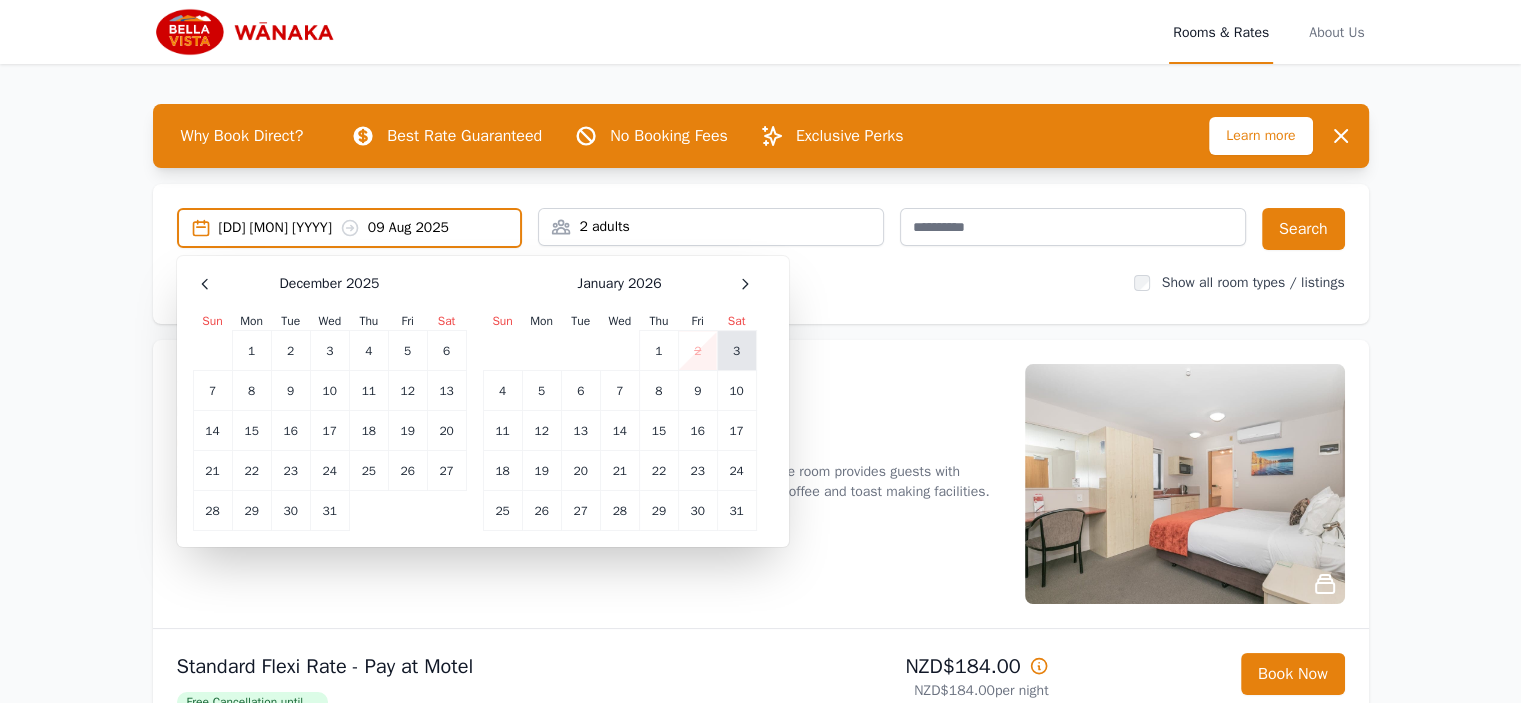 click on "3" at bounding box center [736, 351] 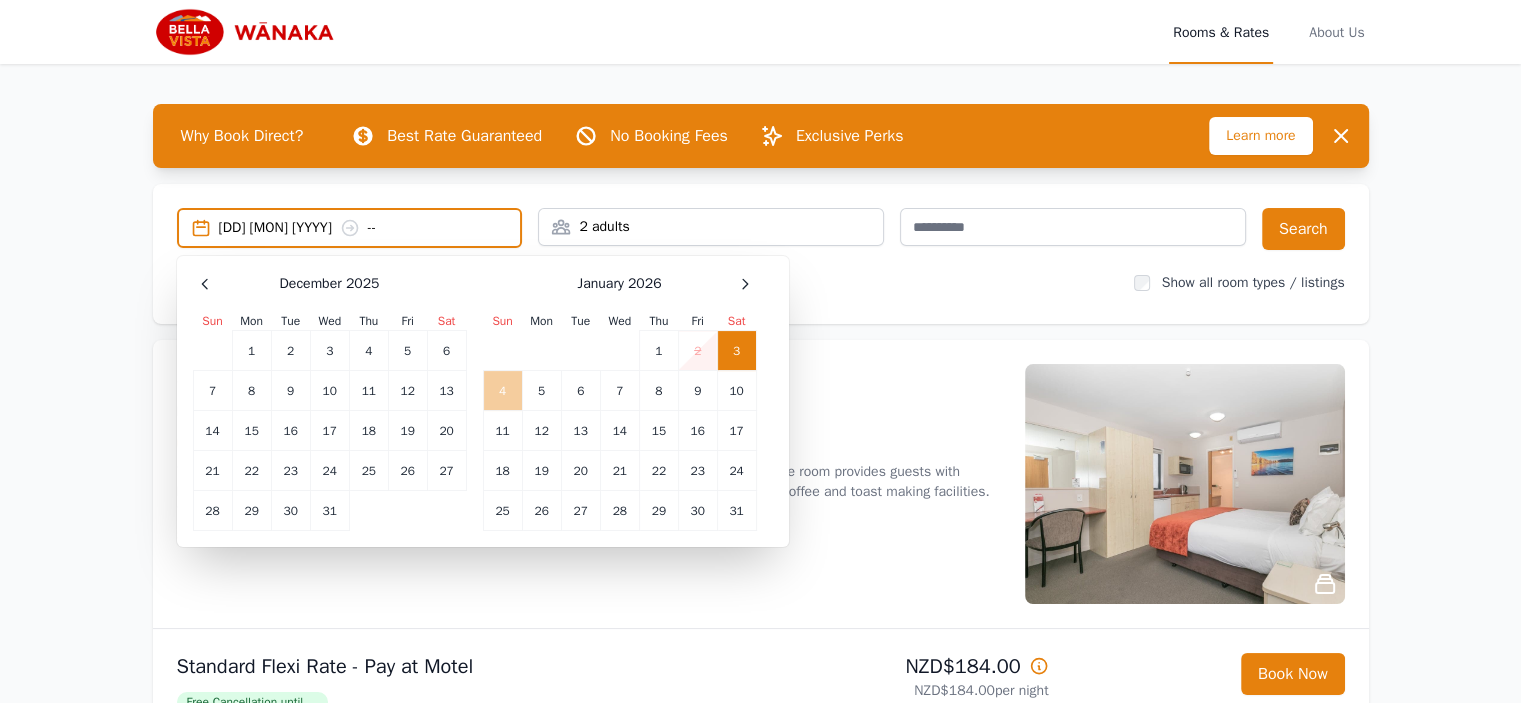 click on "4" at bounding box center [502, 391] 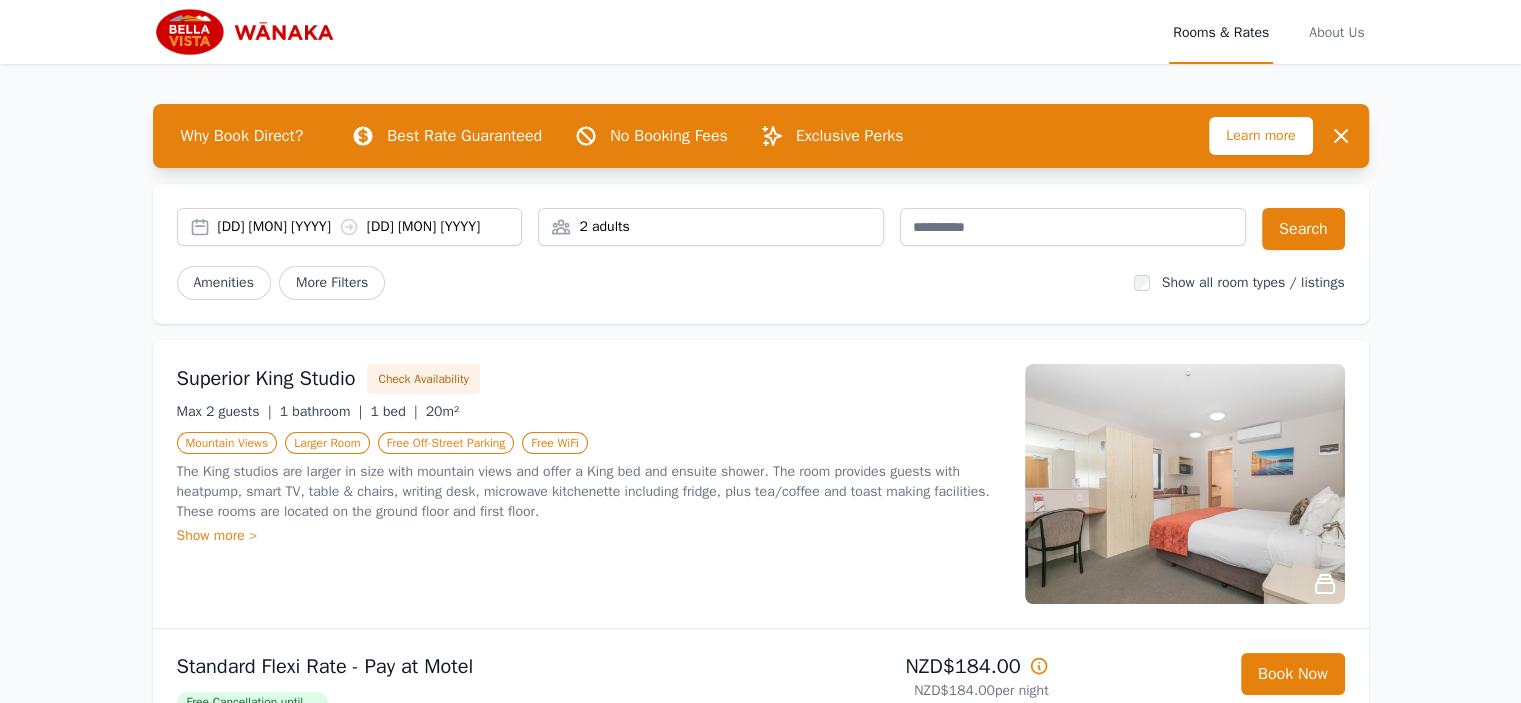 click on "2 adults" at bounding box center [711, 227] 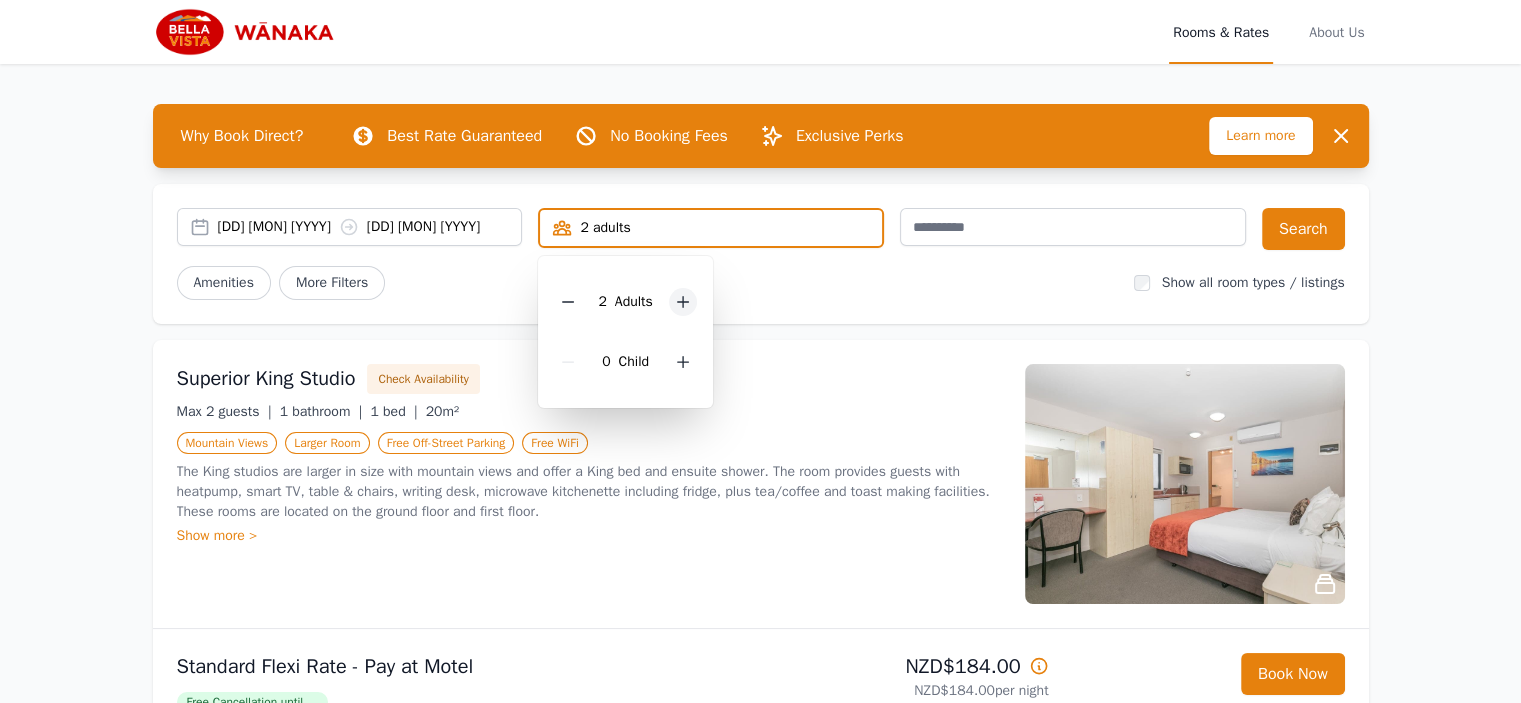 click 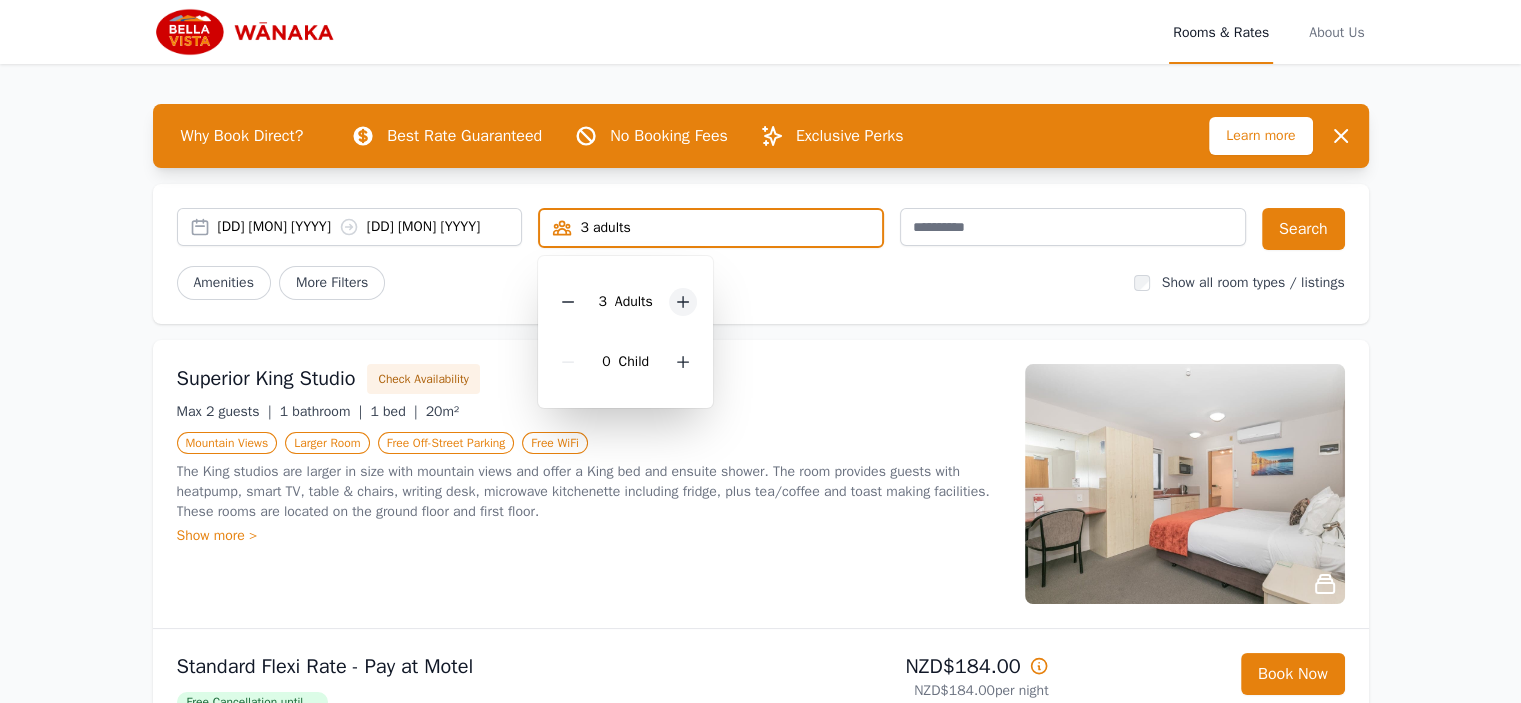 click 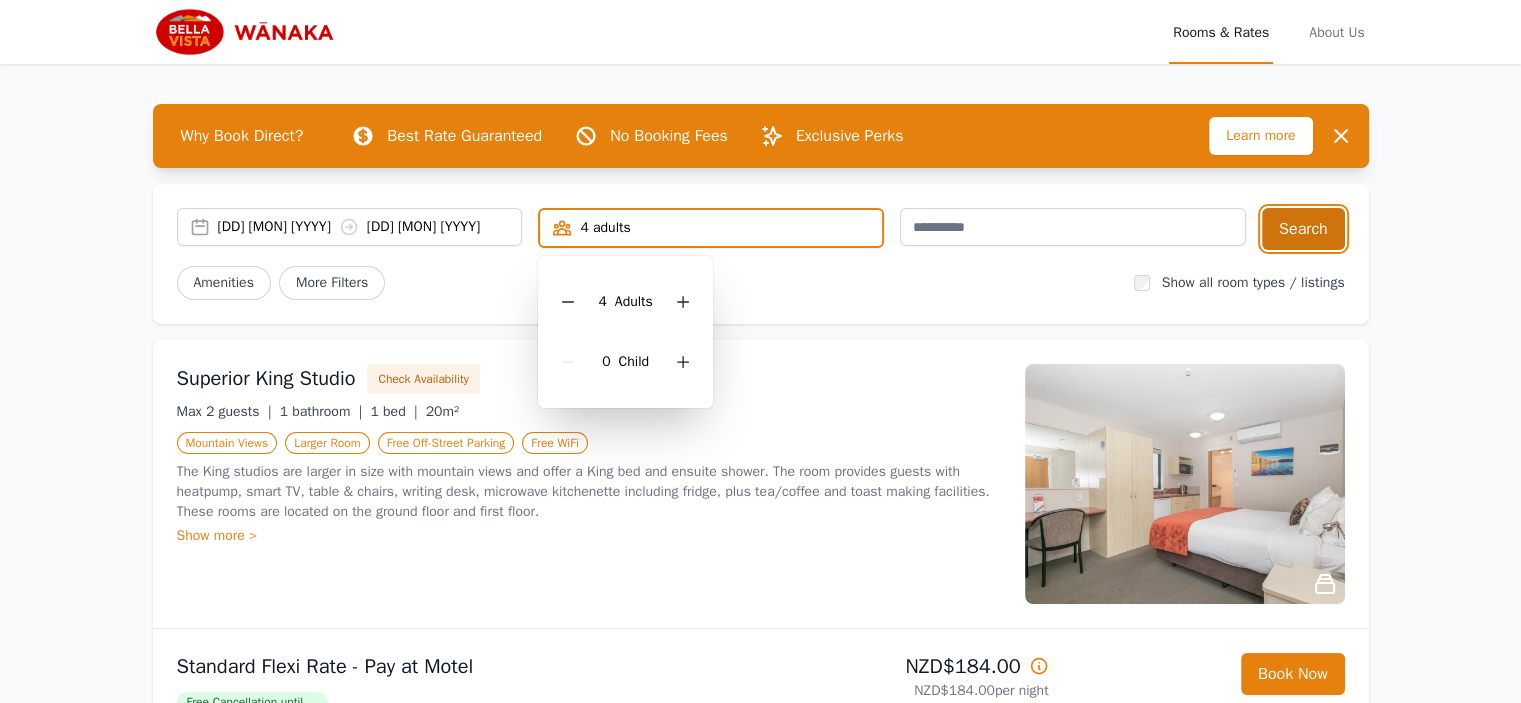 click on "Search" at bounding box center (1303, 229) 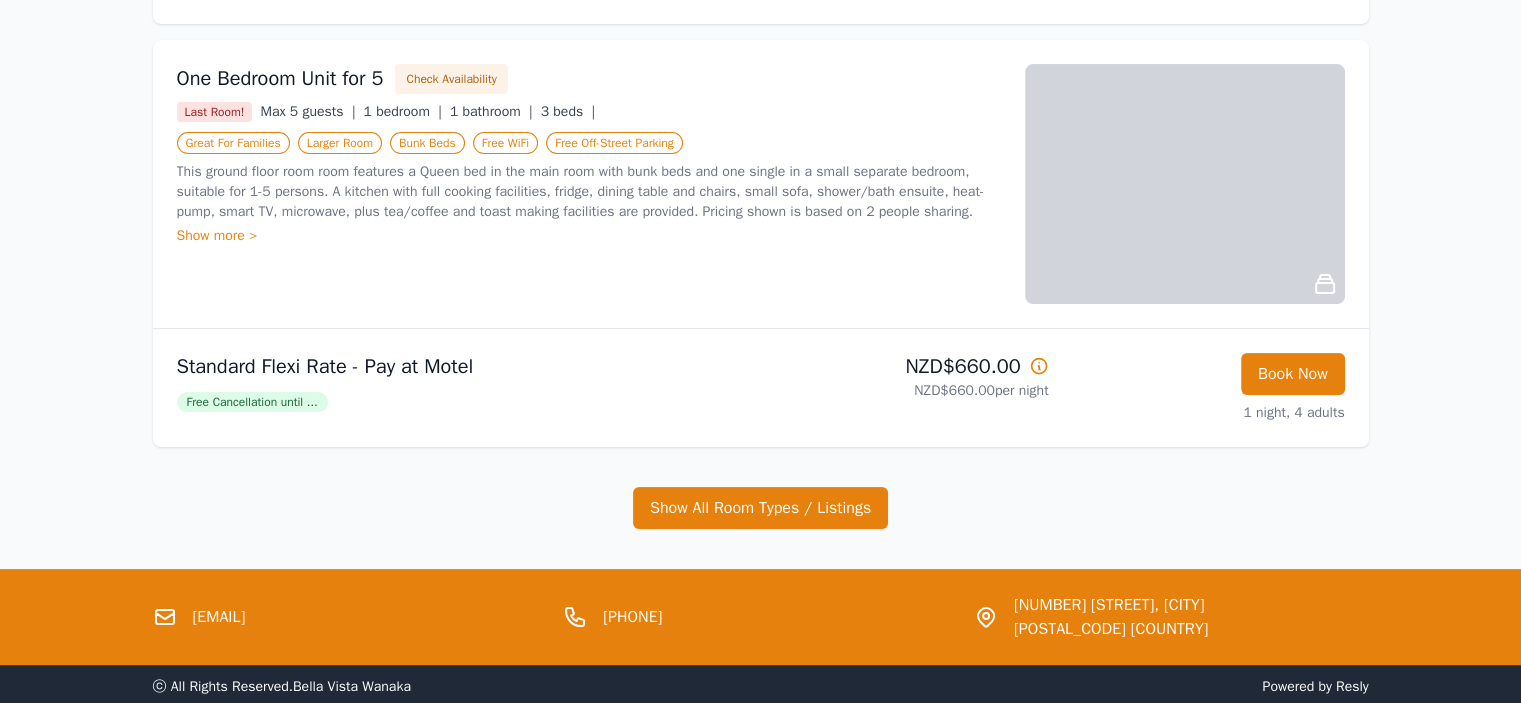 scroll, scrollTop: 200, scrollLeft: 0, axis: vertical 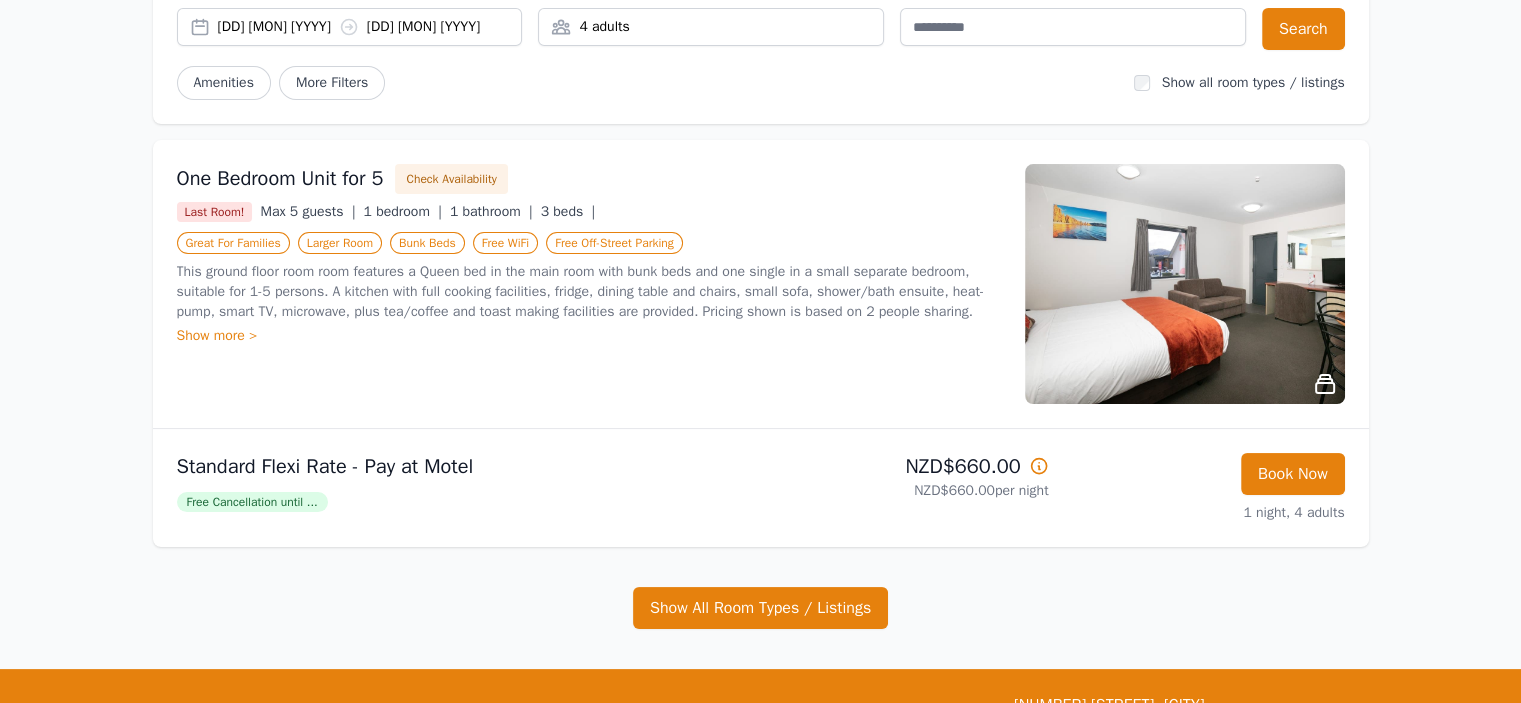 click 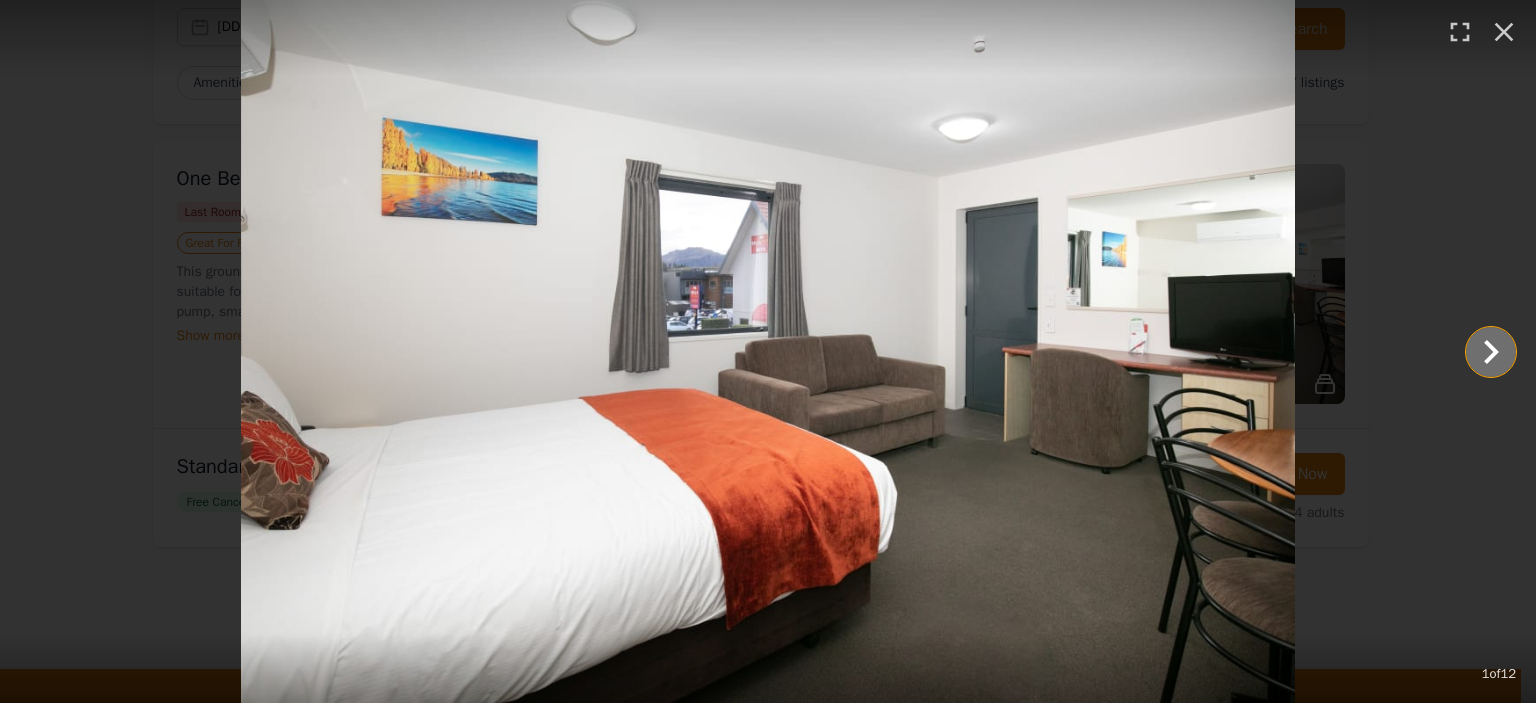 click 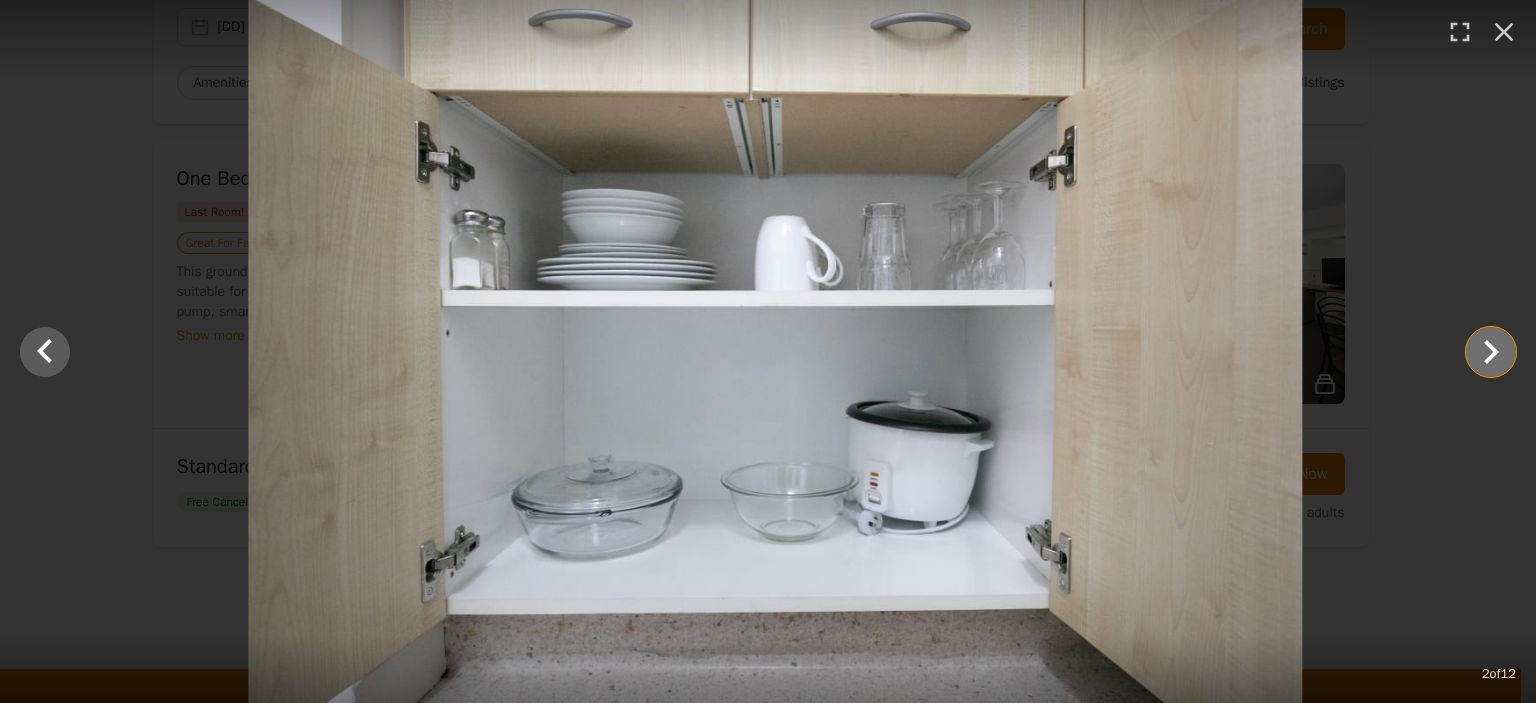 click 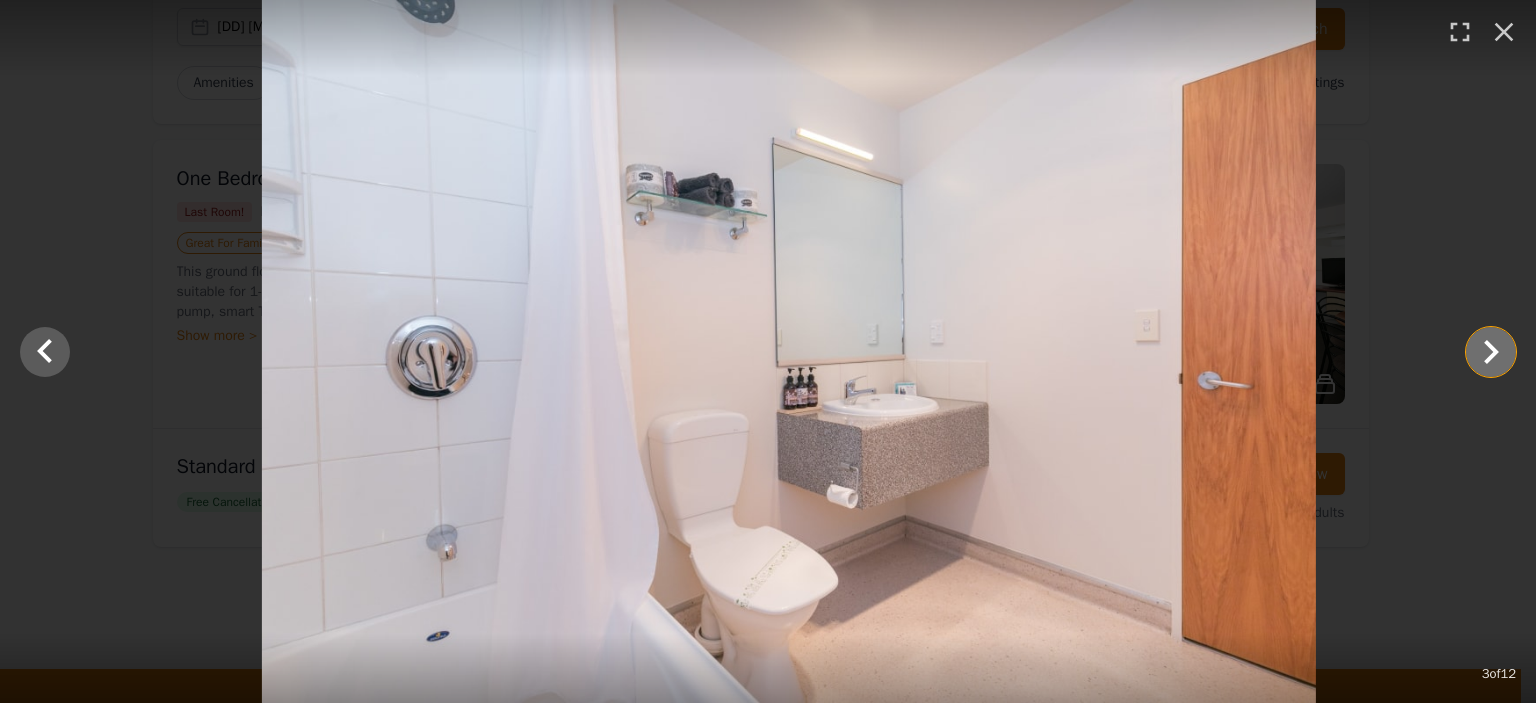 click 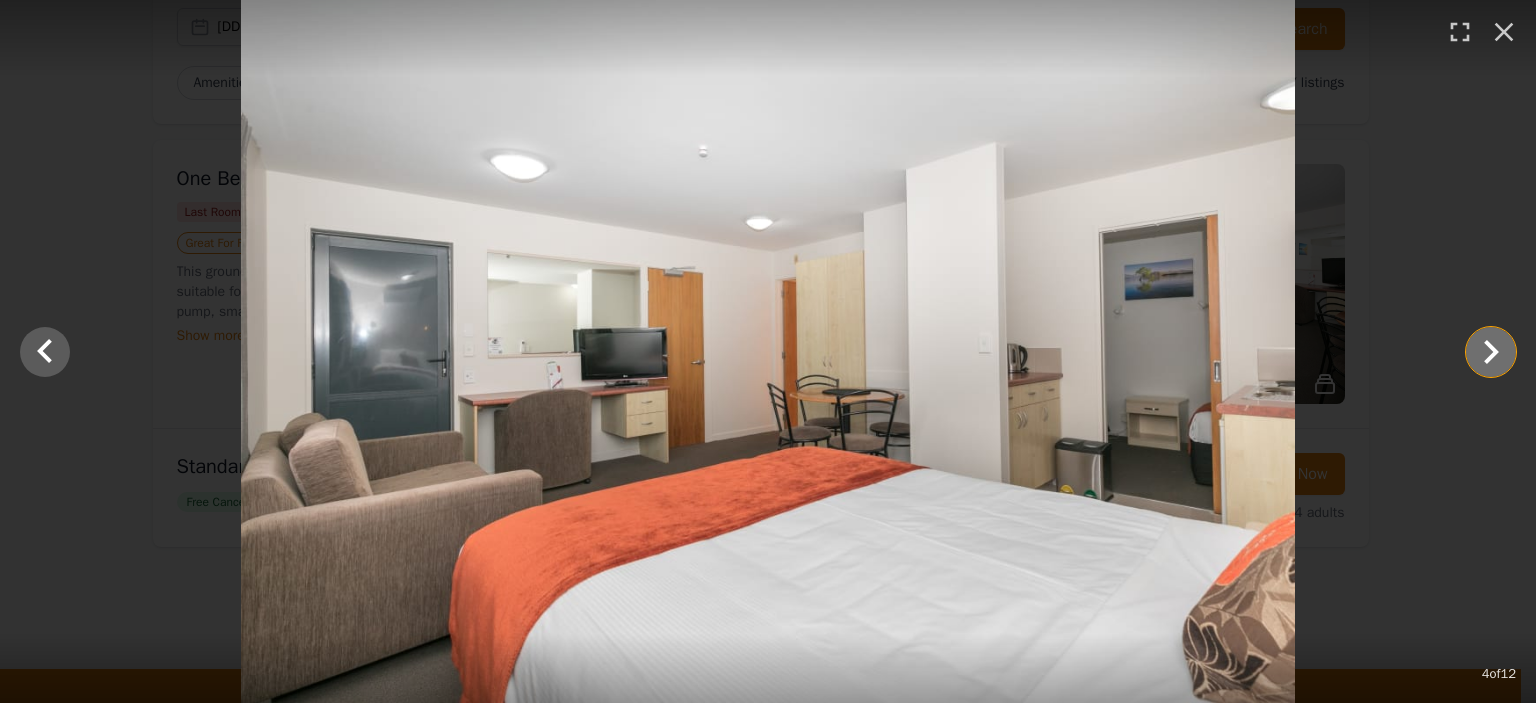 click 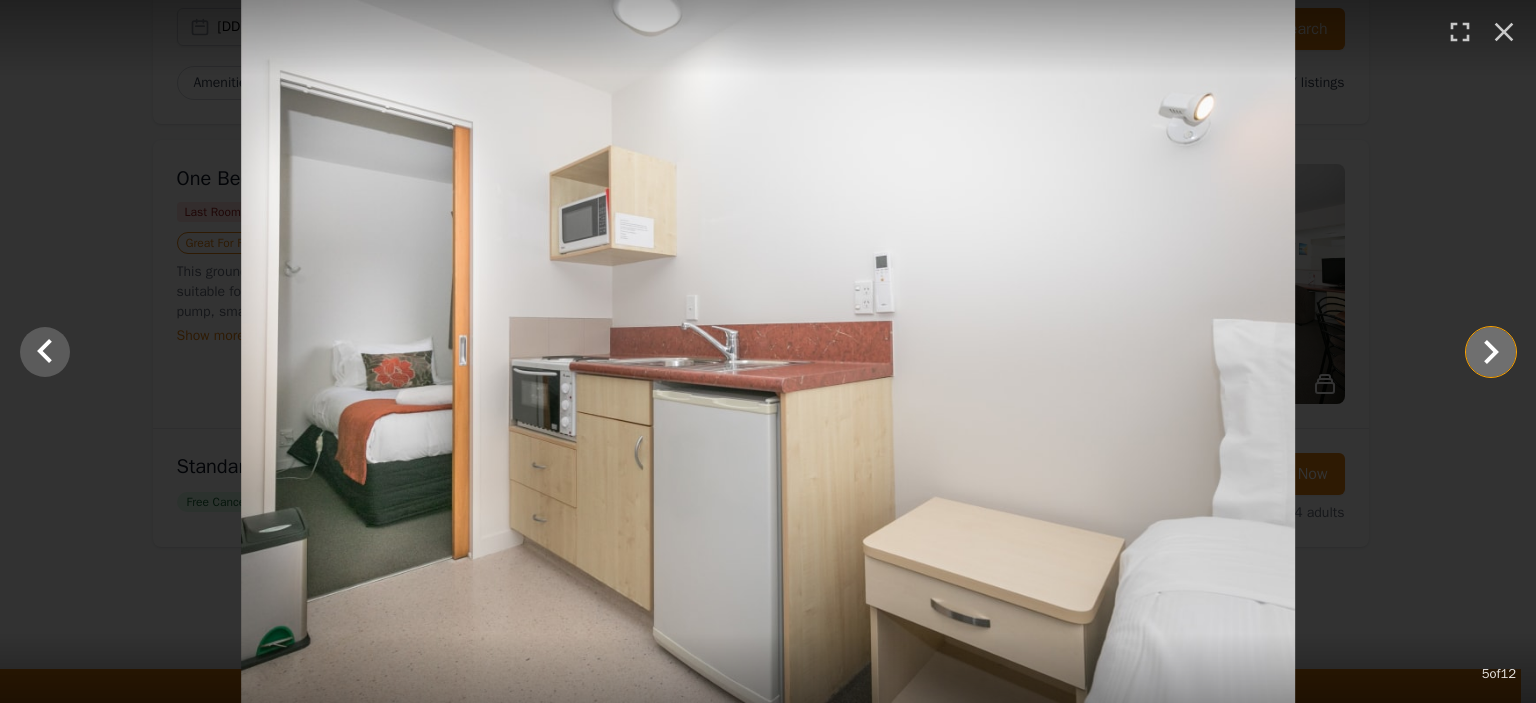 click 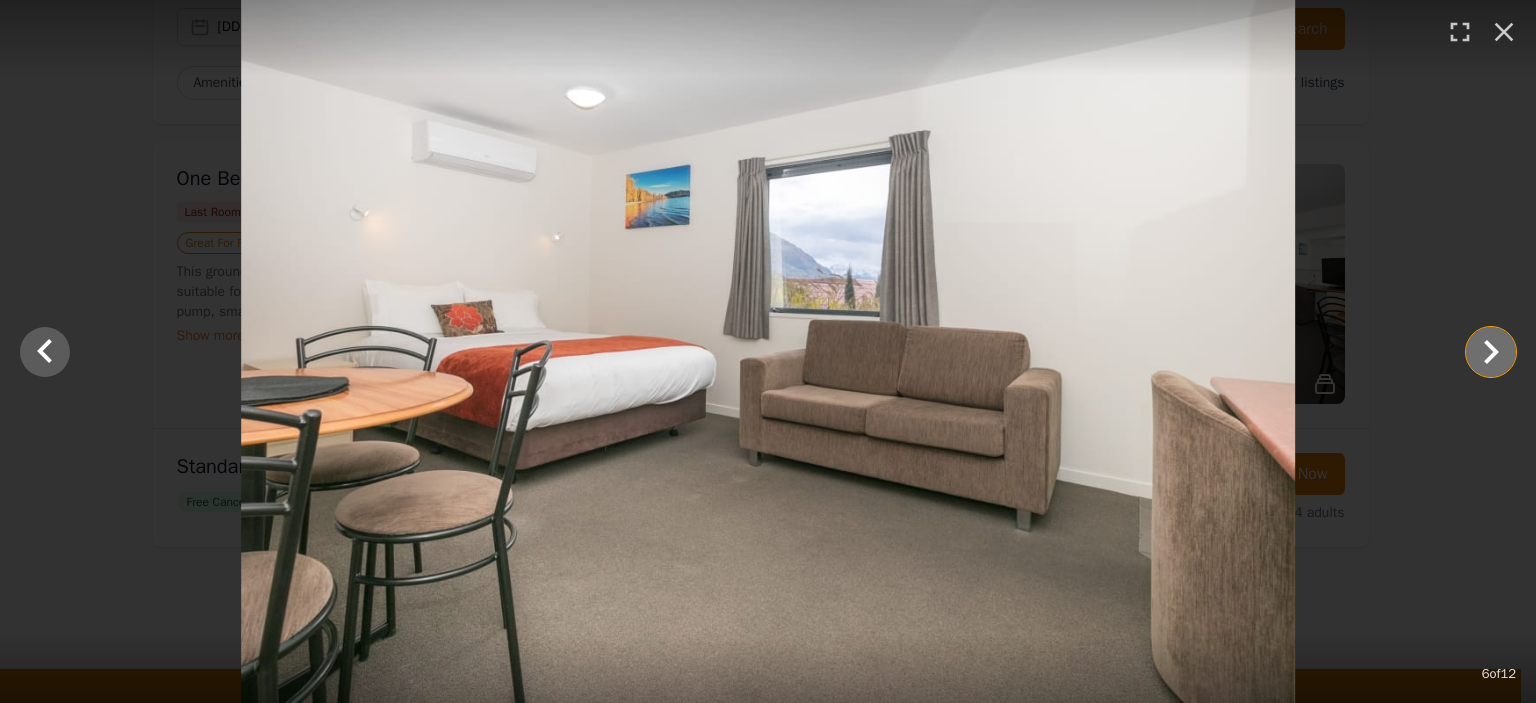 click 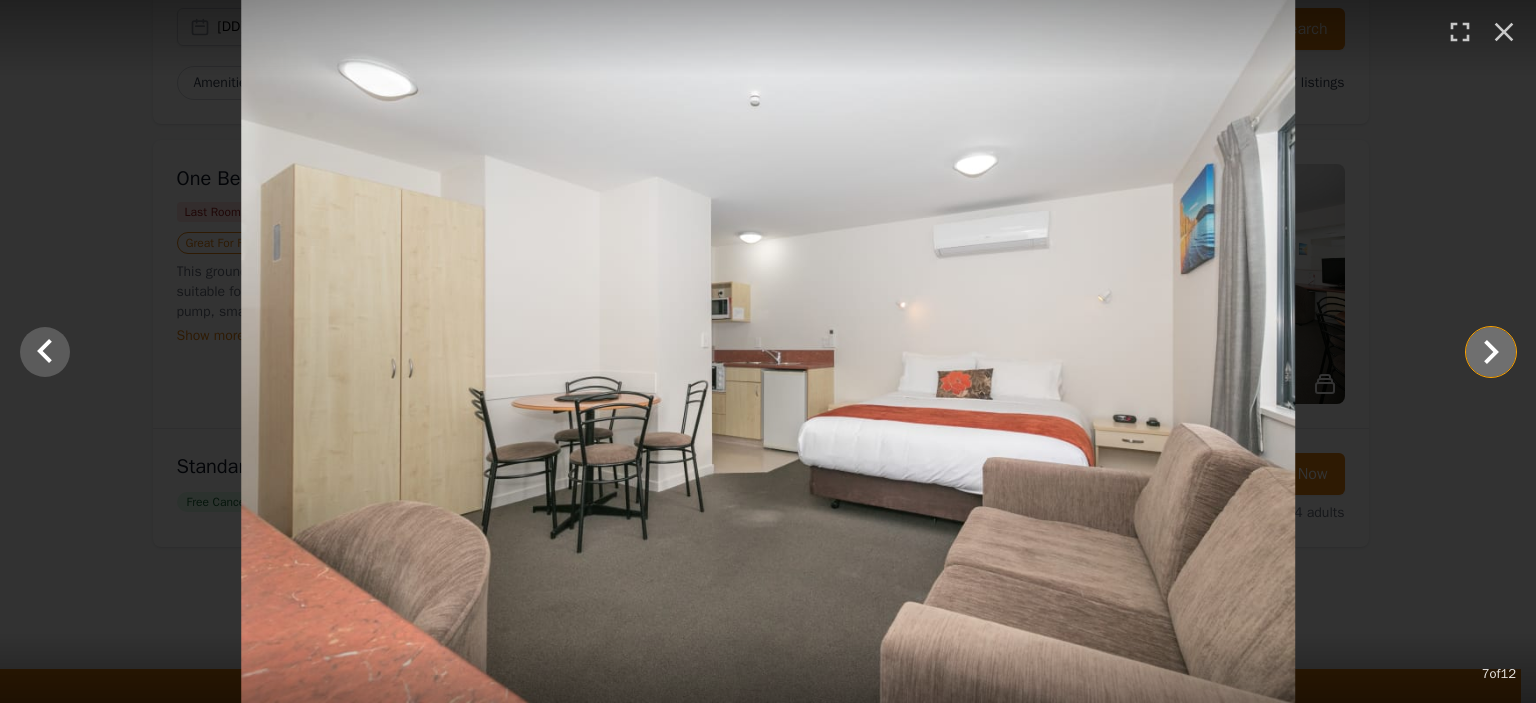 click 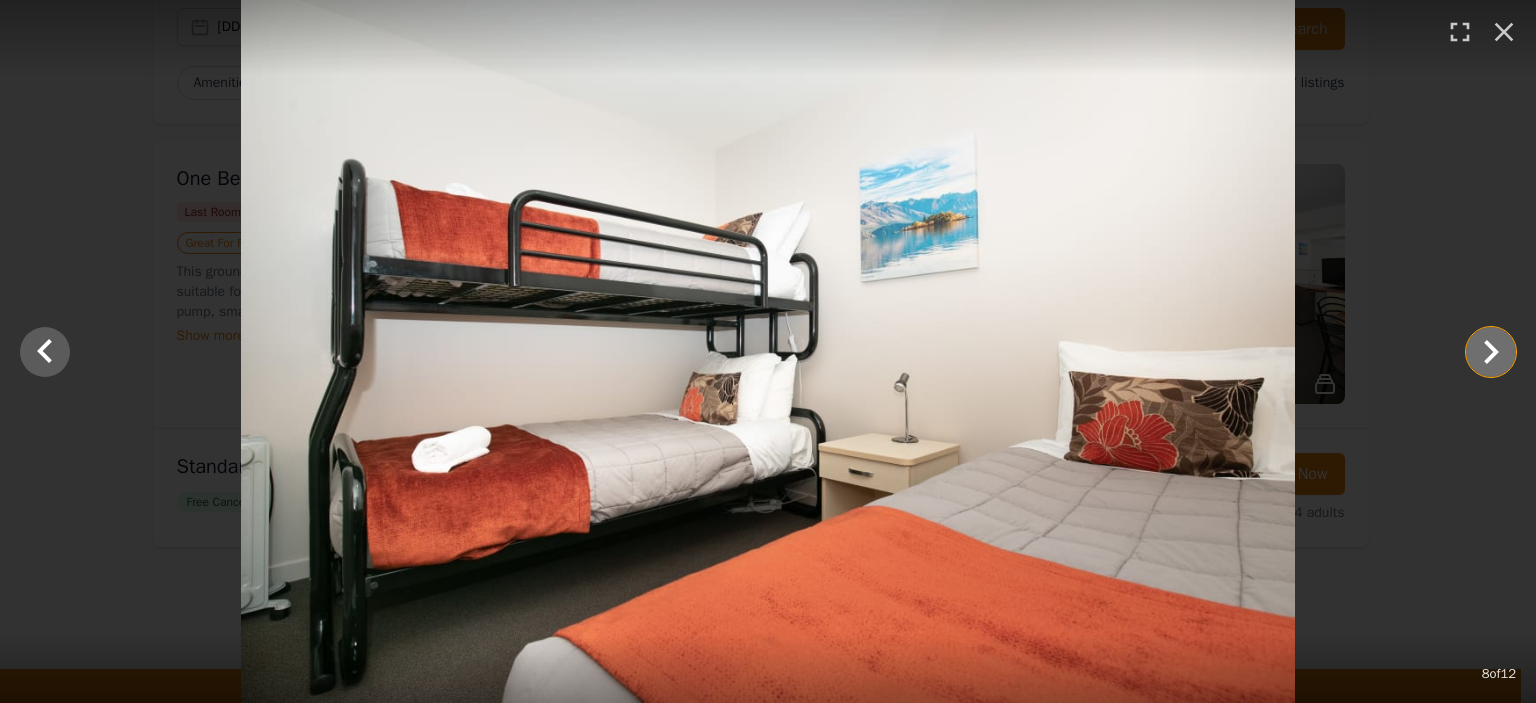 click 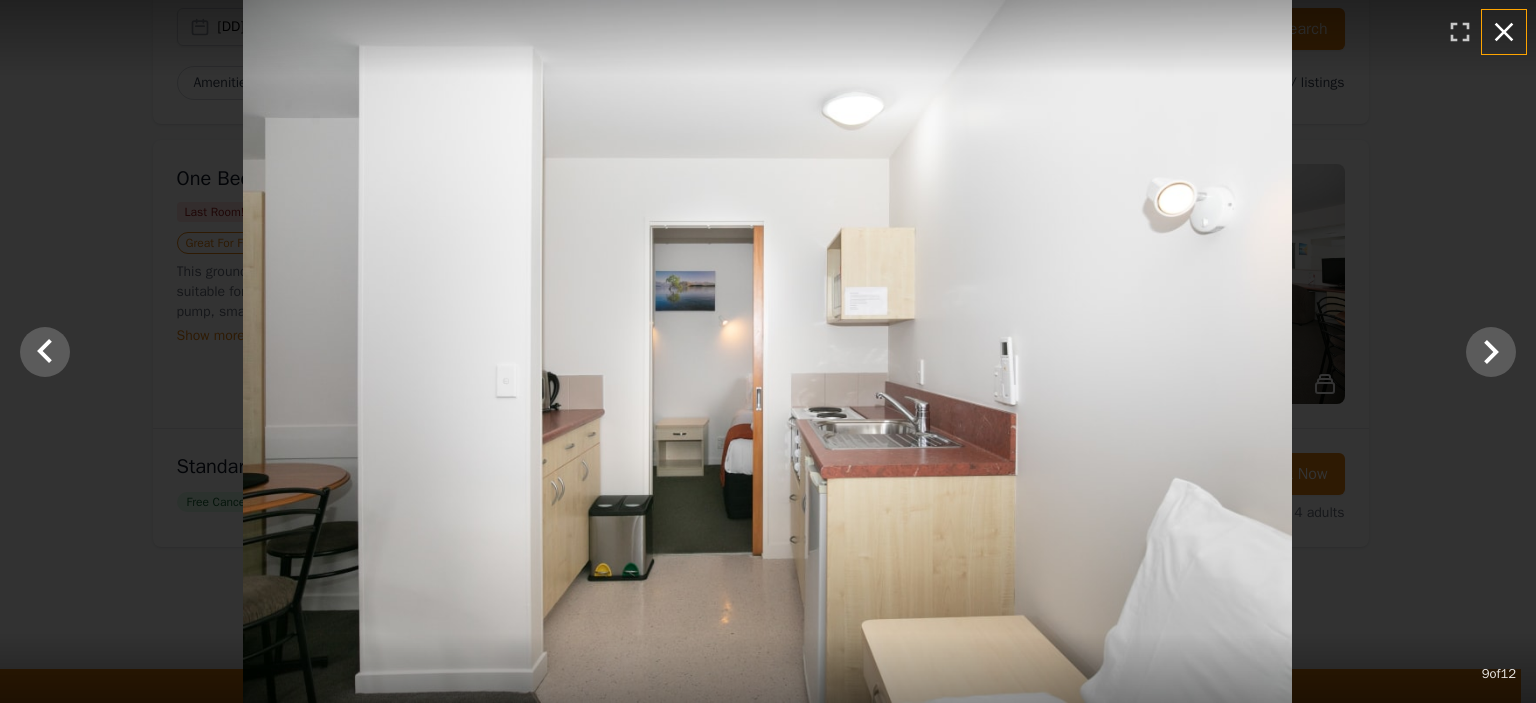 click 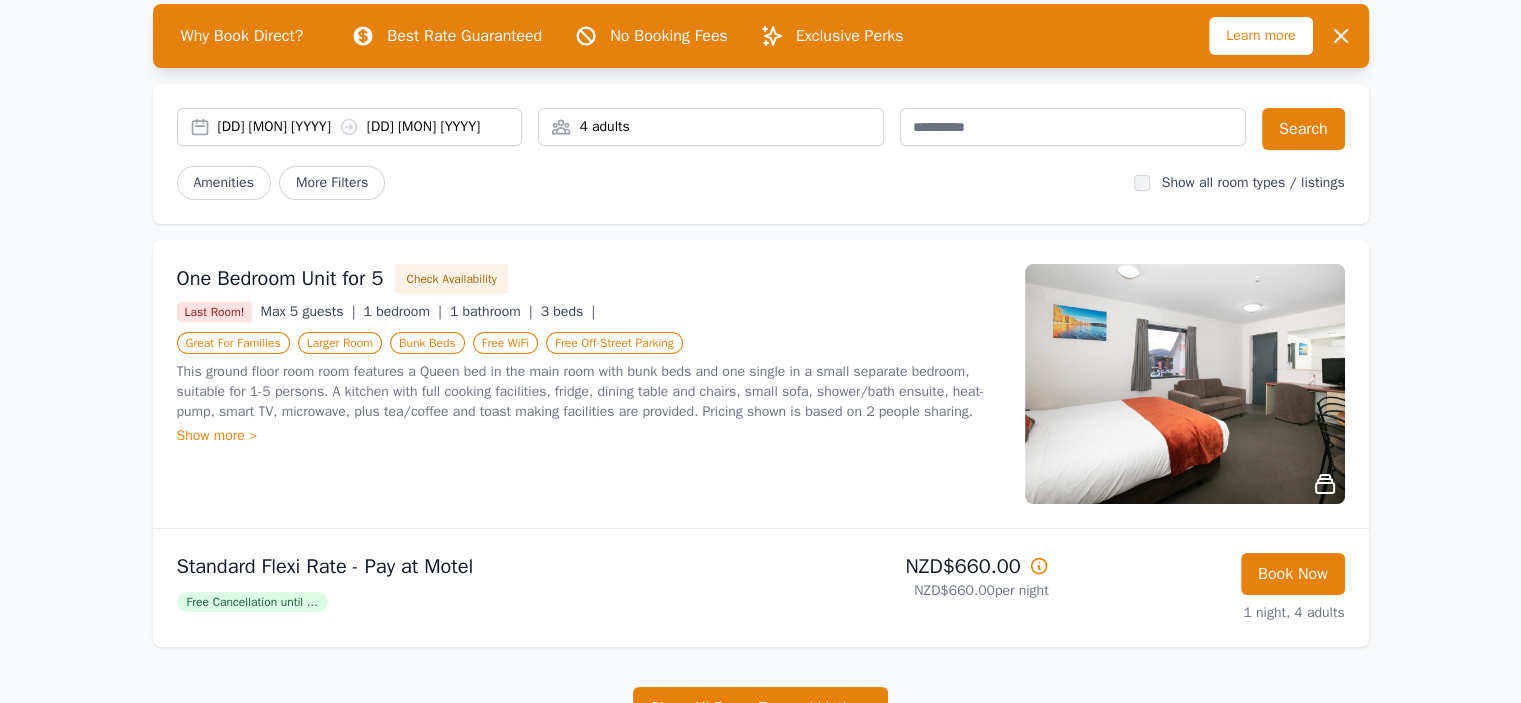 scroll, scrollTop: 300, scrollLeft: 0, axis: vertical 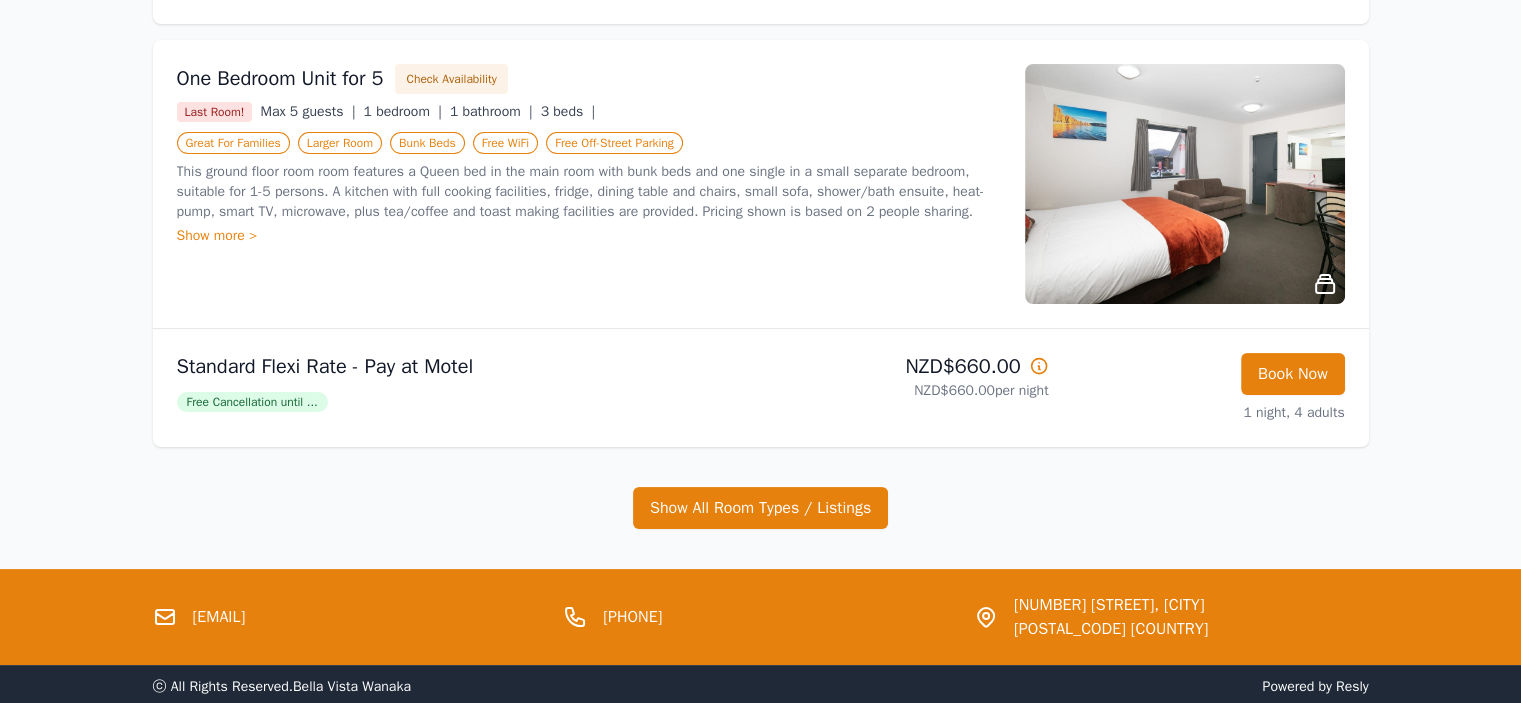click on "Free Cancellation until ..." at bounding box center (252, 402) 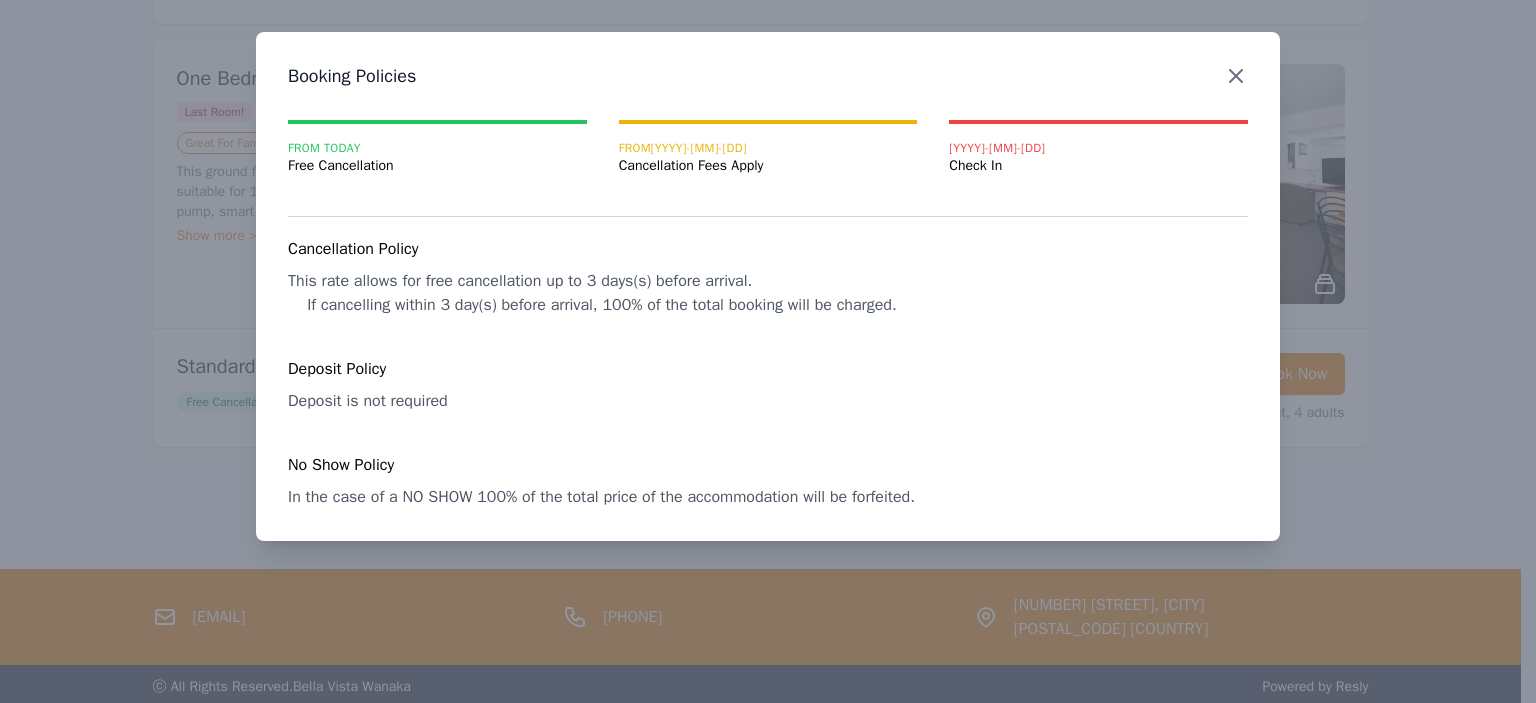 click 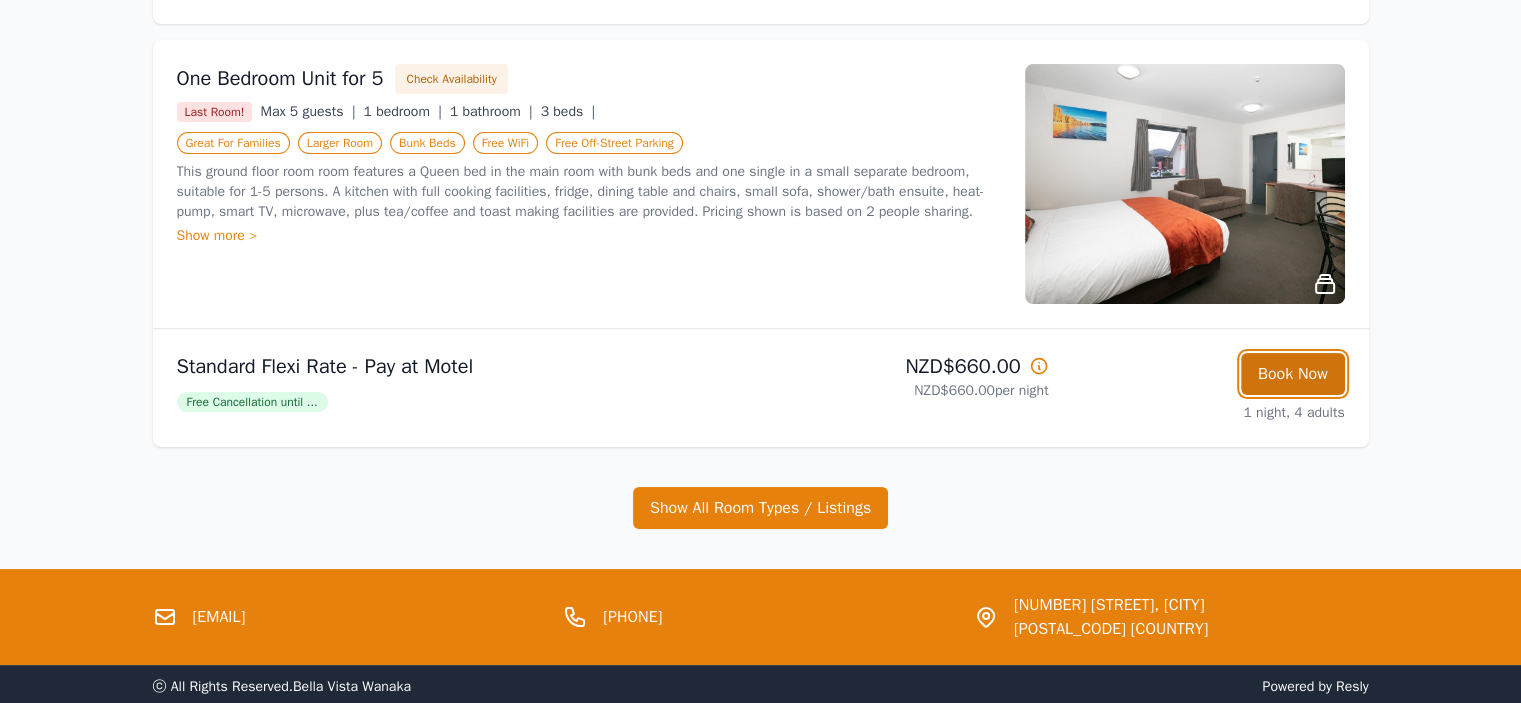 click on "Book Now" at bounding box center (1293, 374) 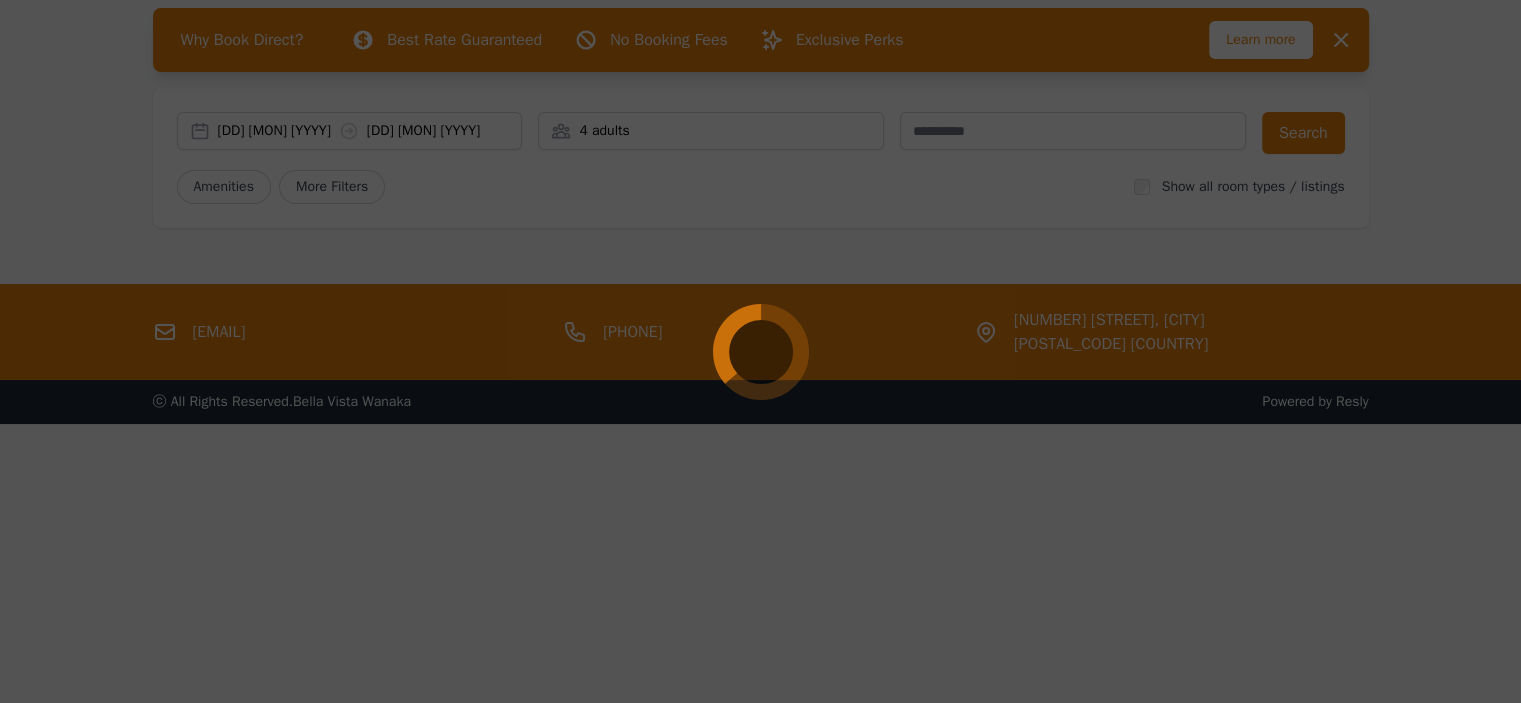 scroll, scrollTop: 96, scrollLeft: 0, axis: vertical 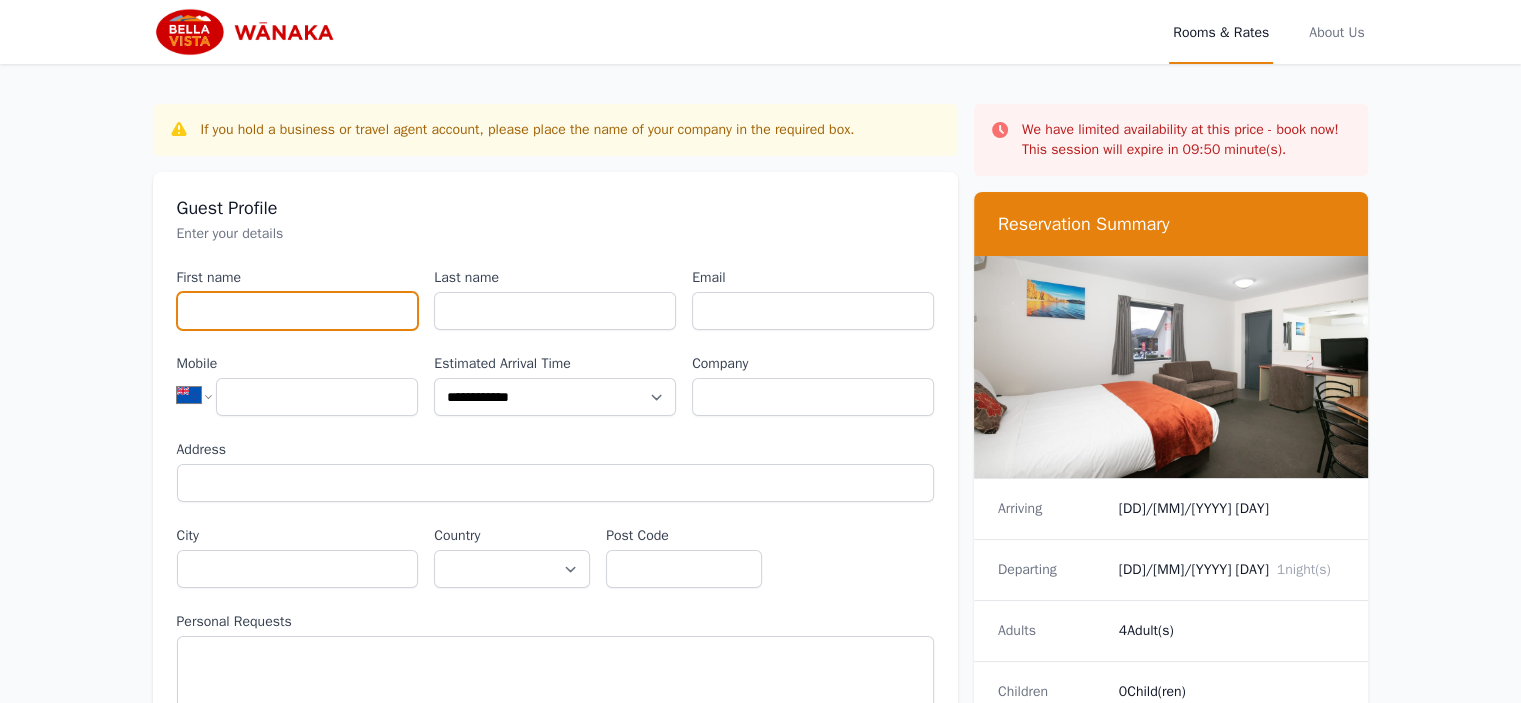 click on "First name" at bounding box center [298, 311] 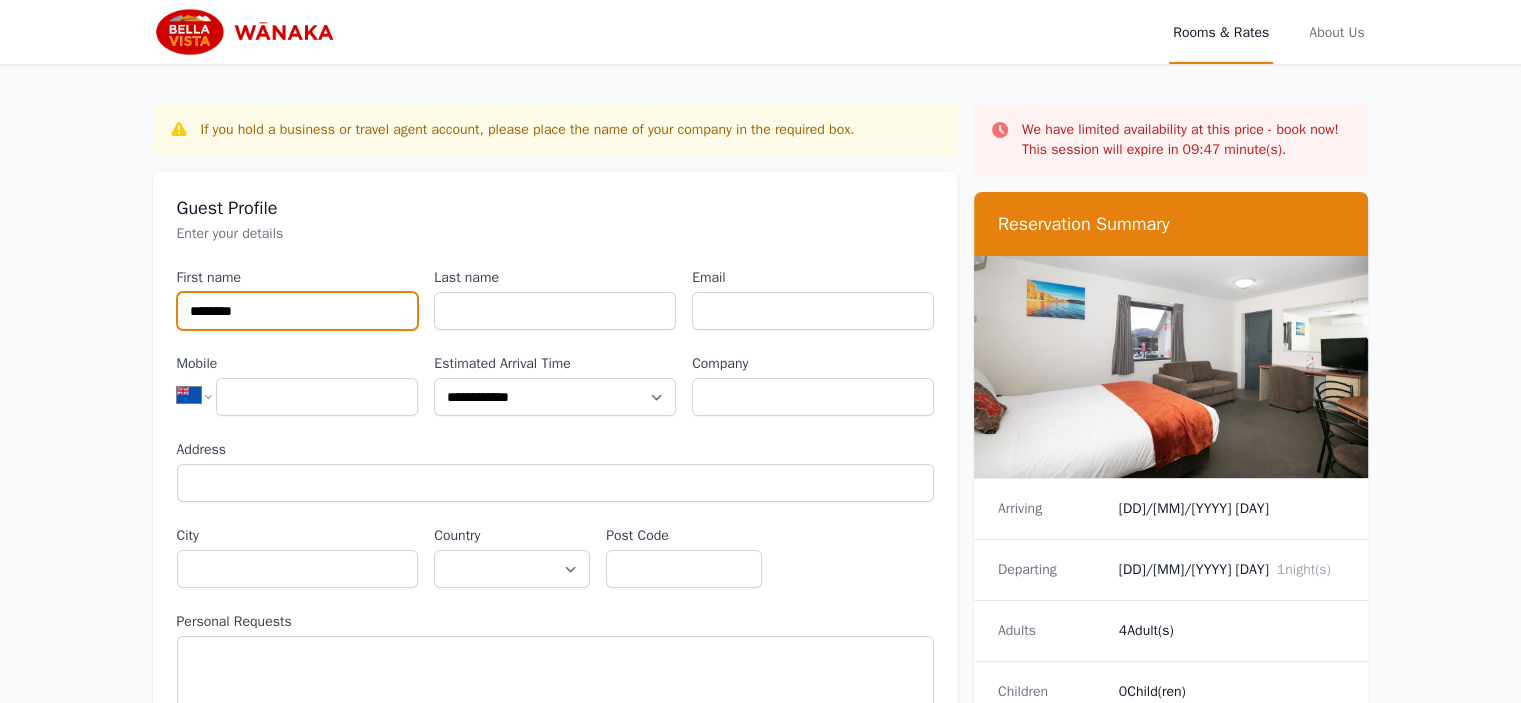 type on "********" 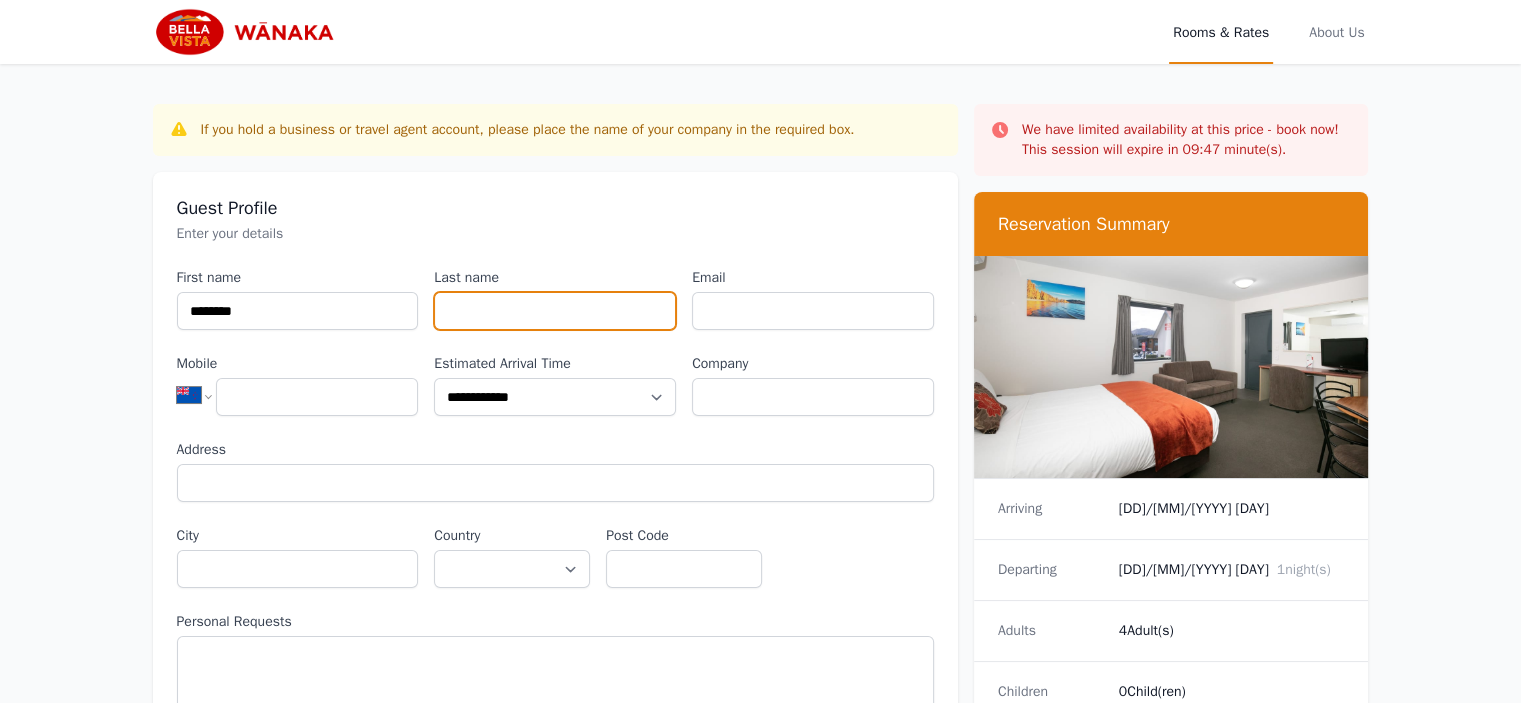 click on "Last name" at bounding box center (555, 311) 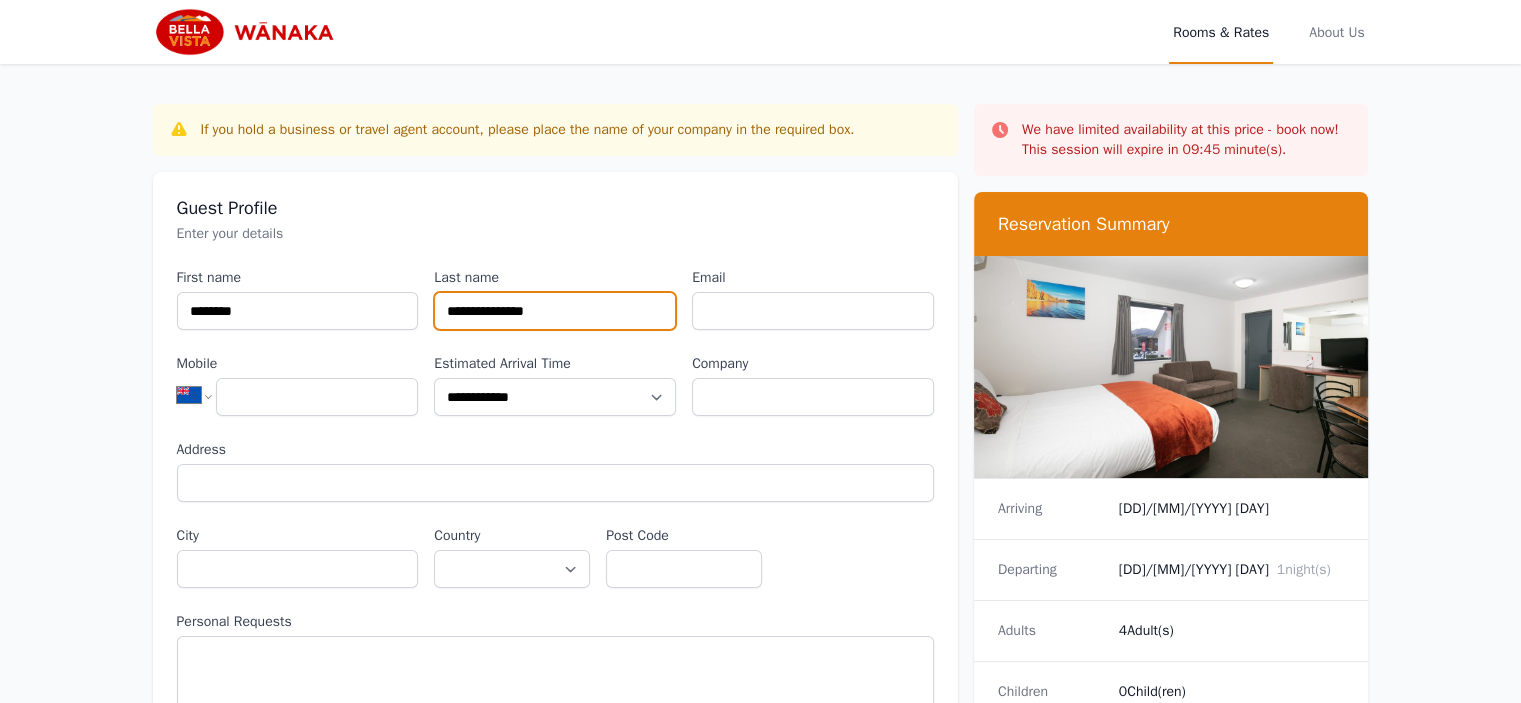 type on "**********" 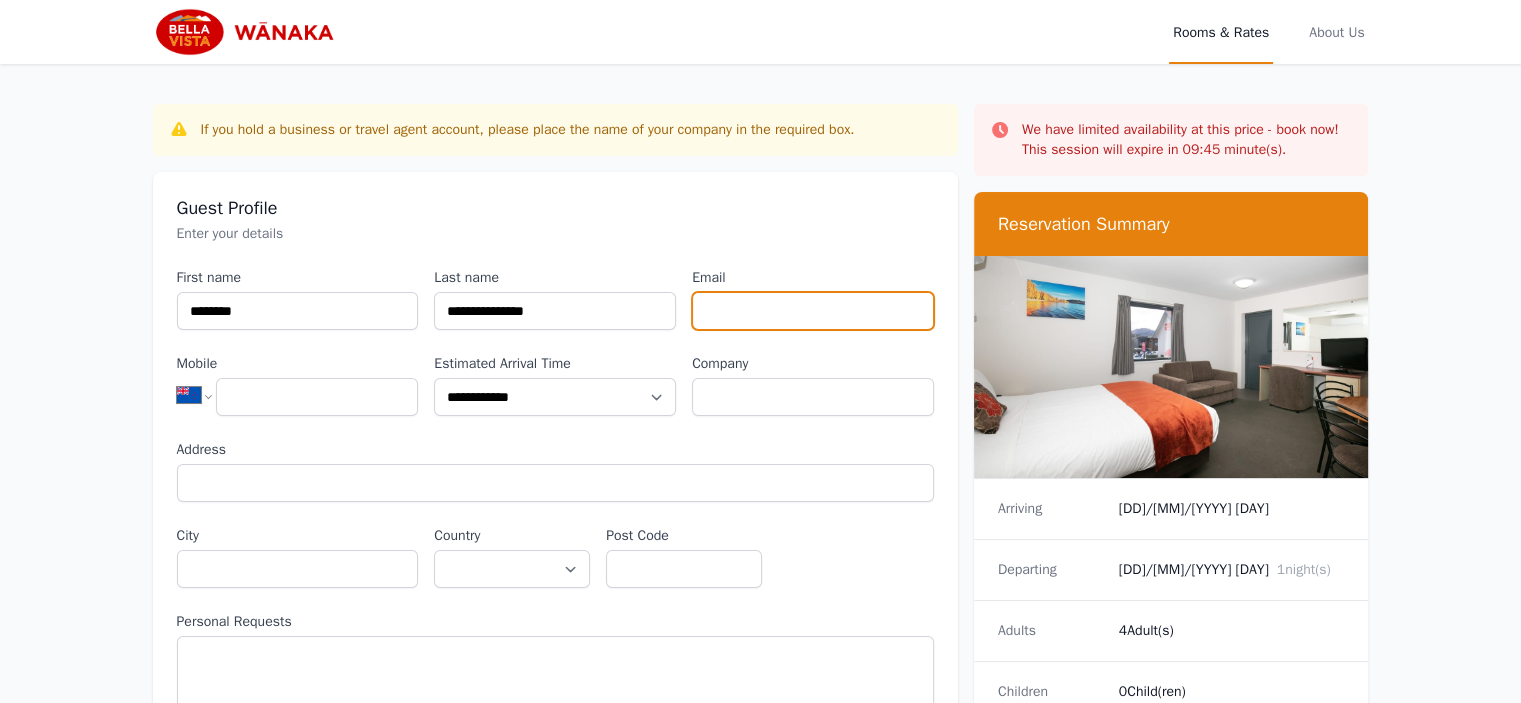 click on "Email" at bounding box center (813, 311) 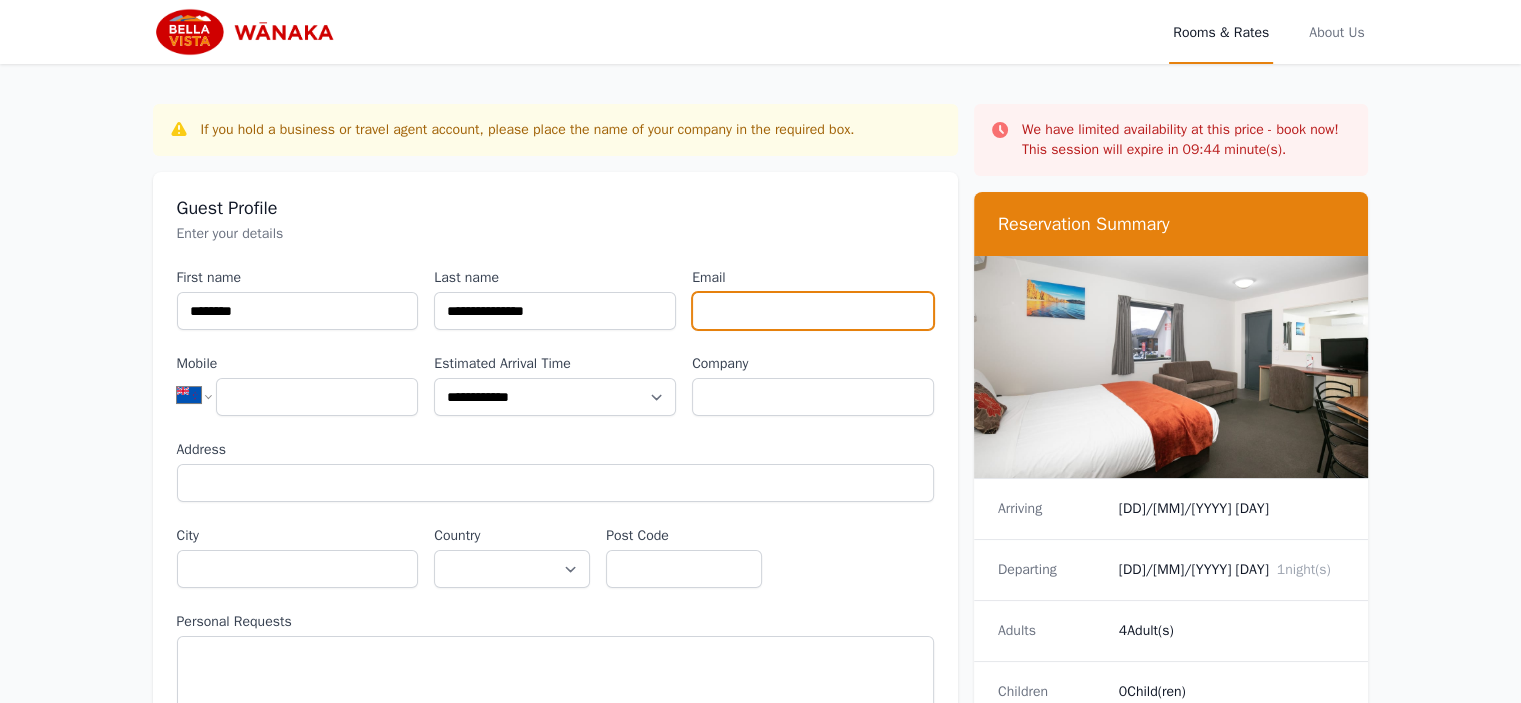 type on "**********" 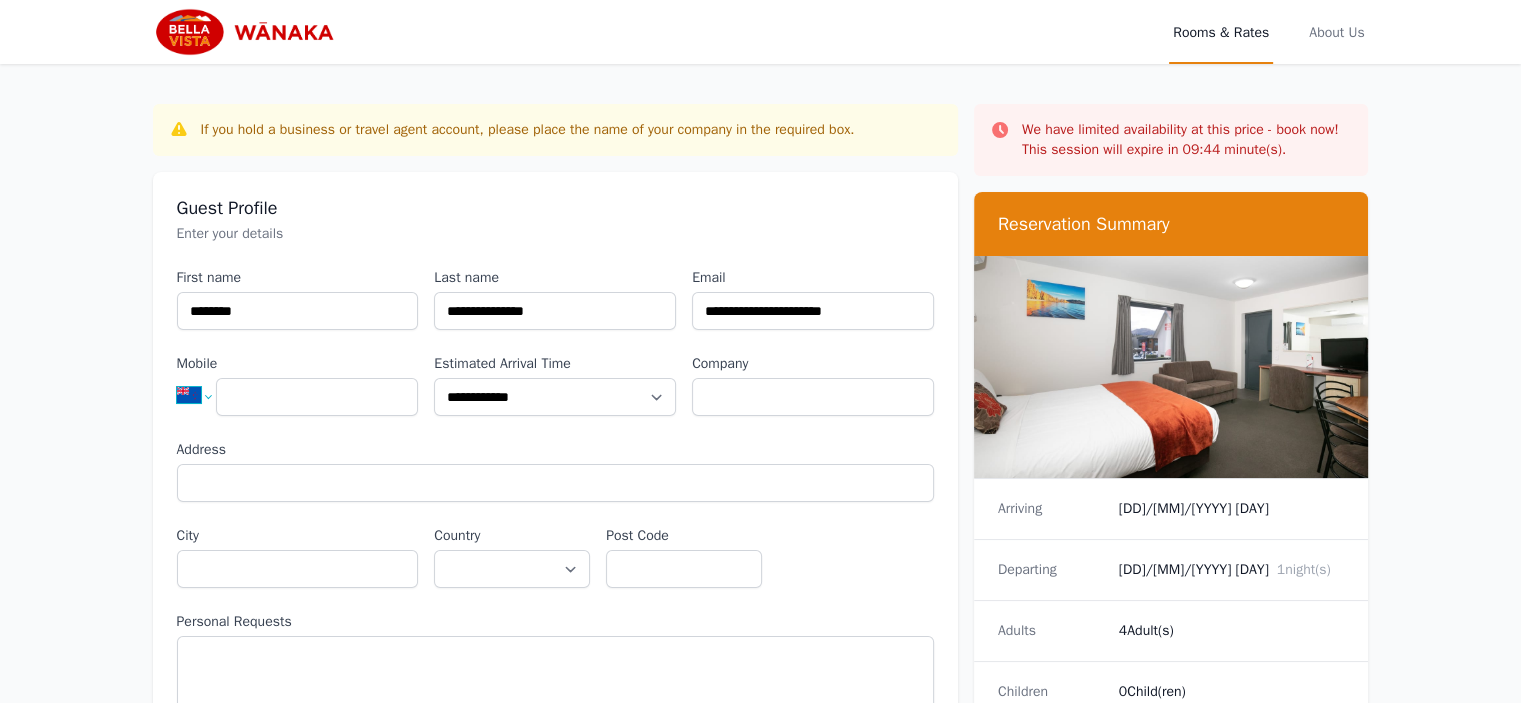 select on "**" 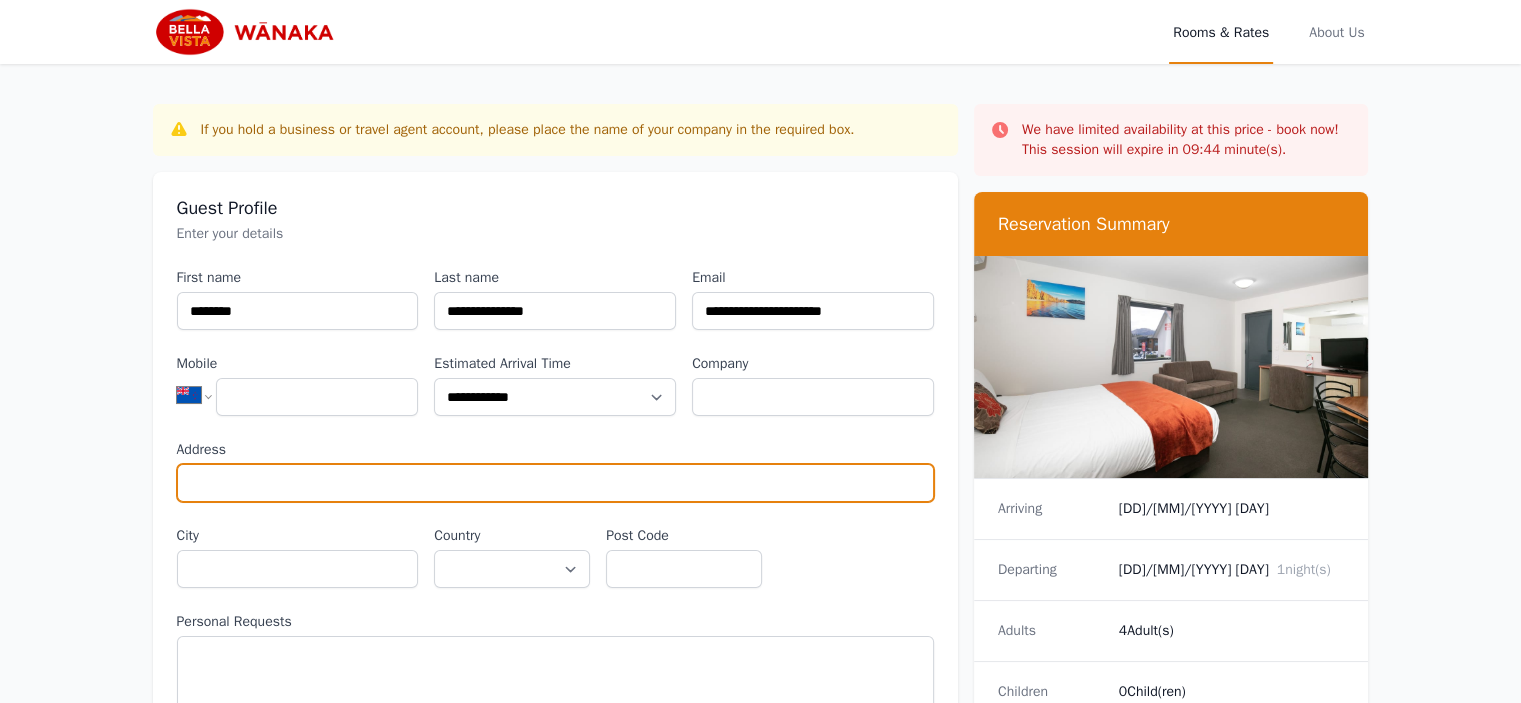 type on "**********" 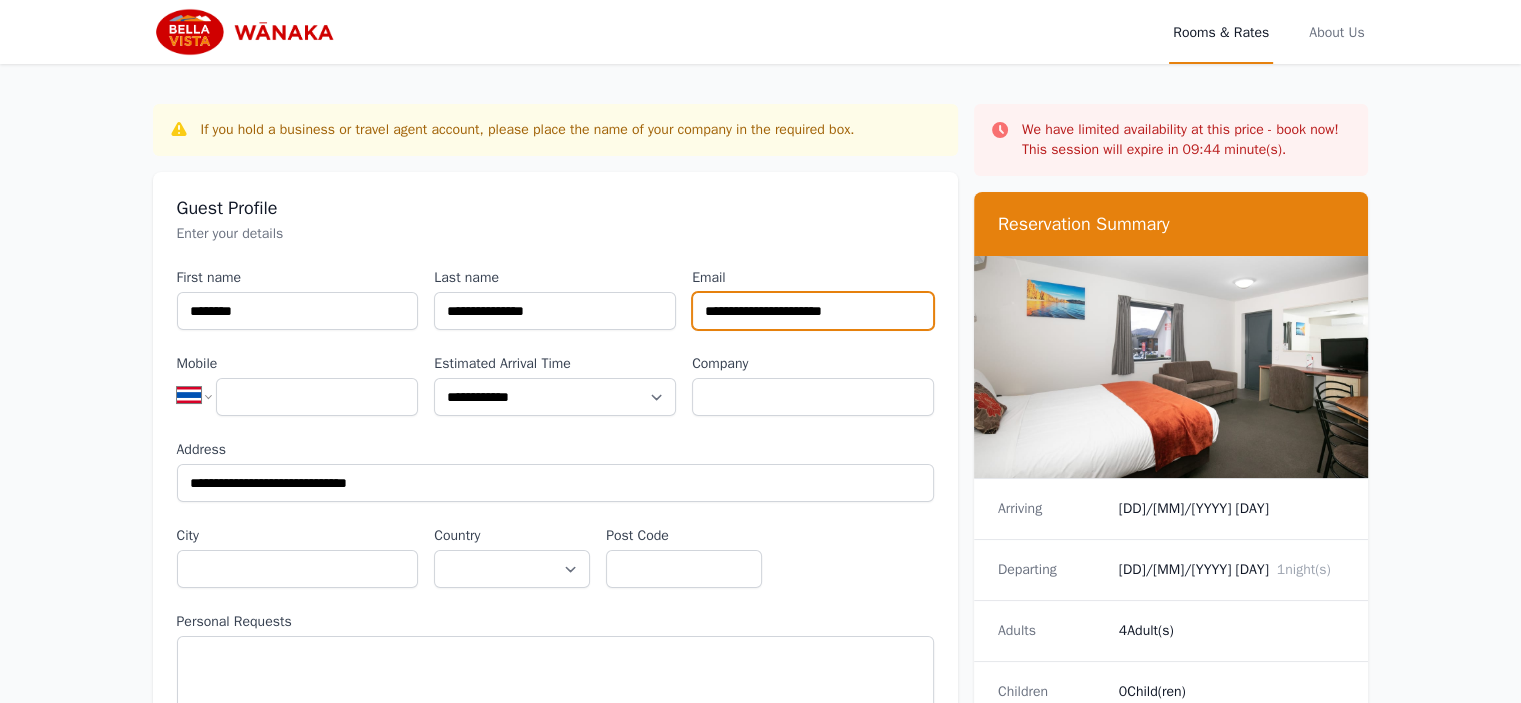 click on "Mobile" at bounding box center (317, 397) 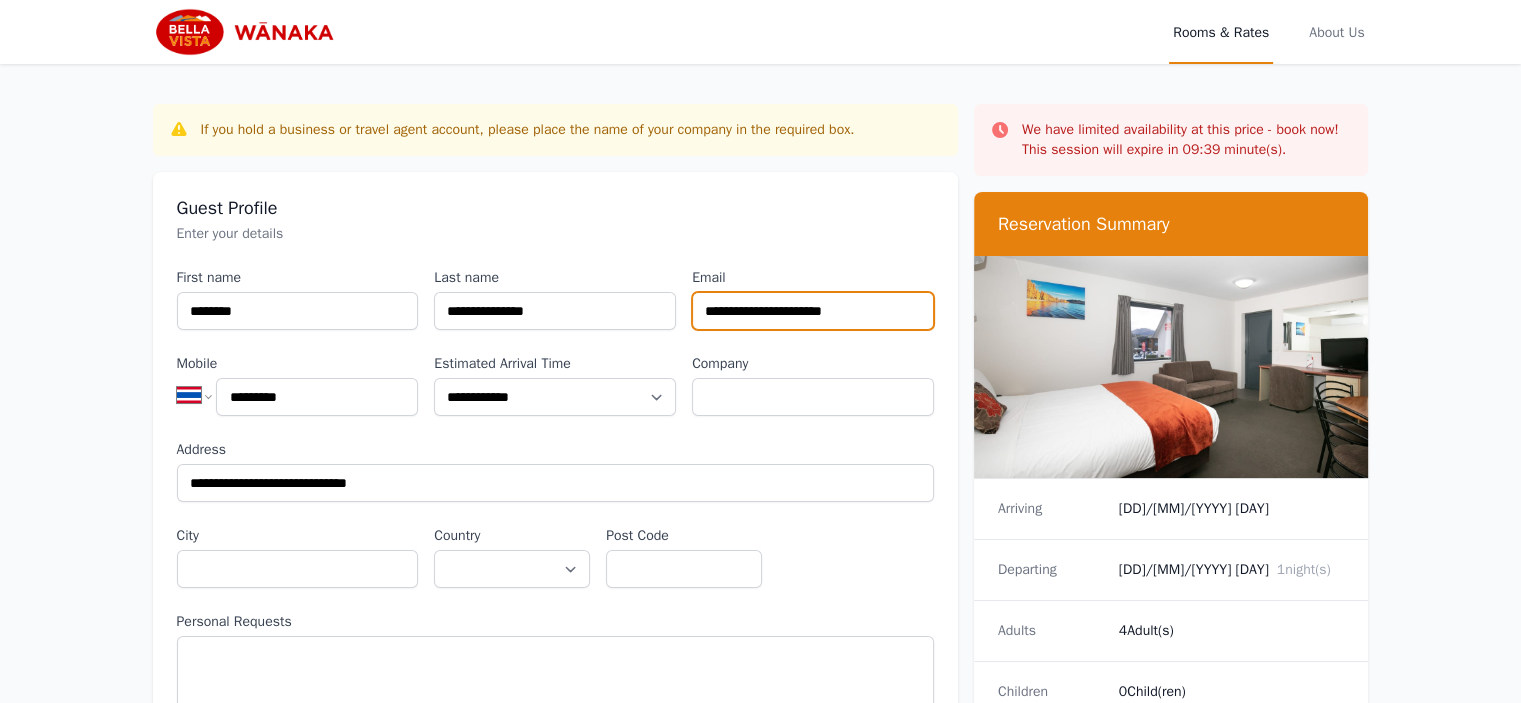 type on "*********" 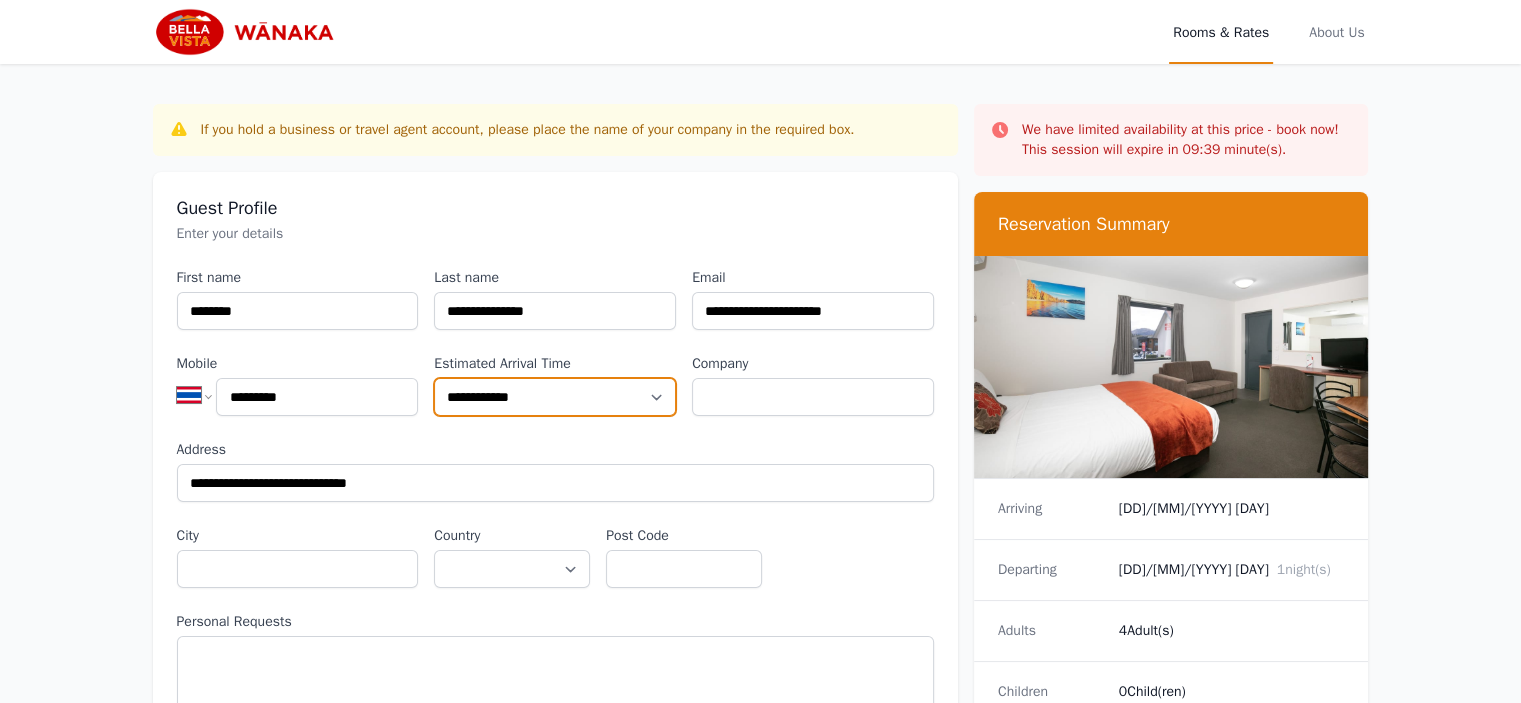 click on "**********" at bounding box center (555, 397) 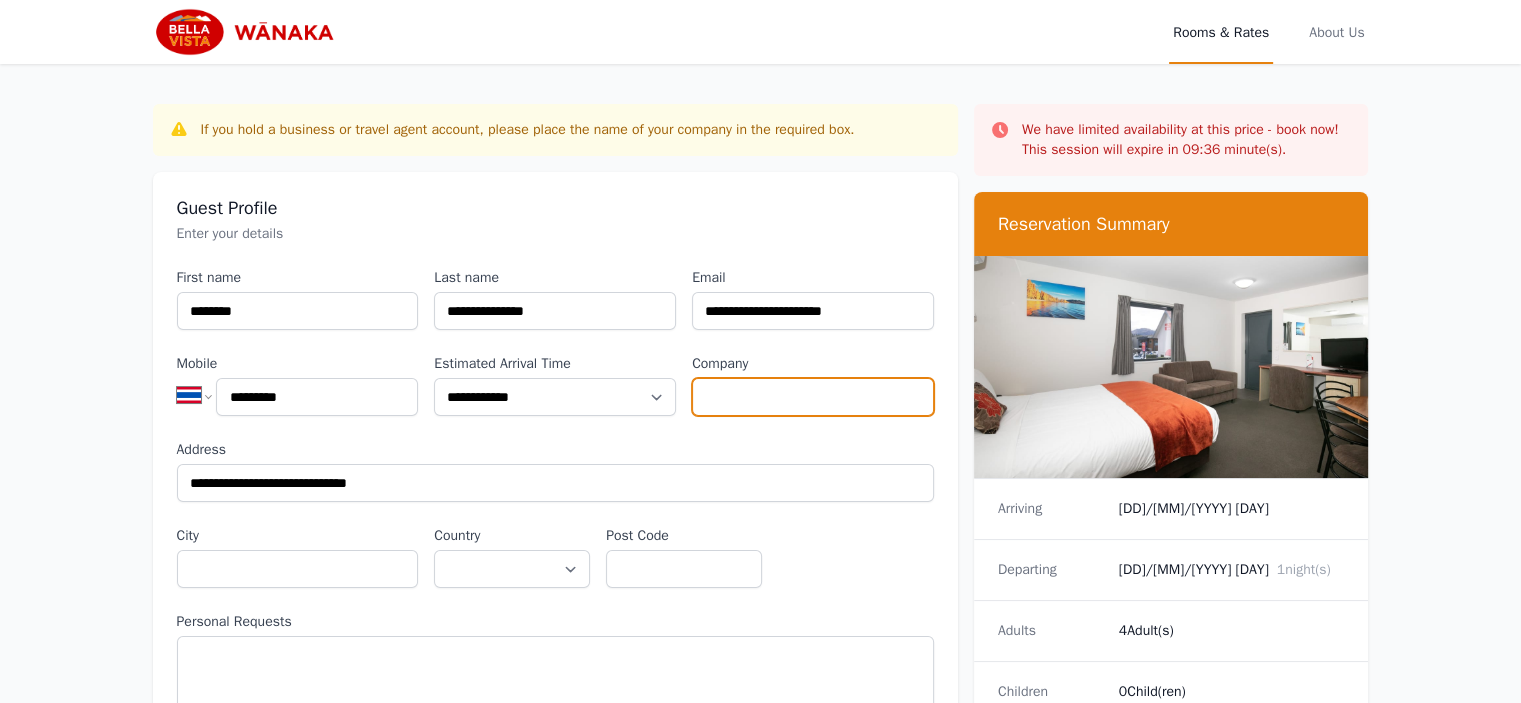 click on "Company" at bounding box center (813, 397) 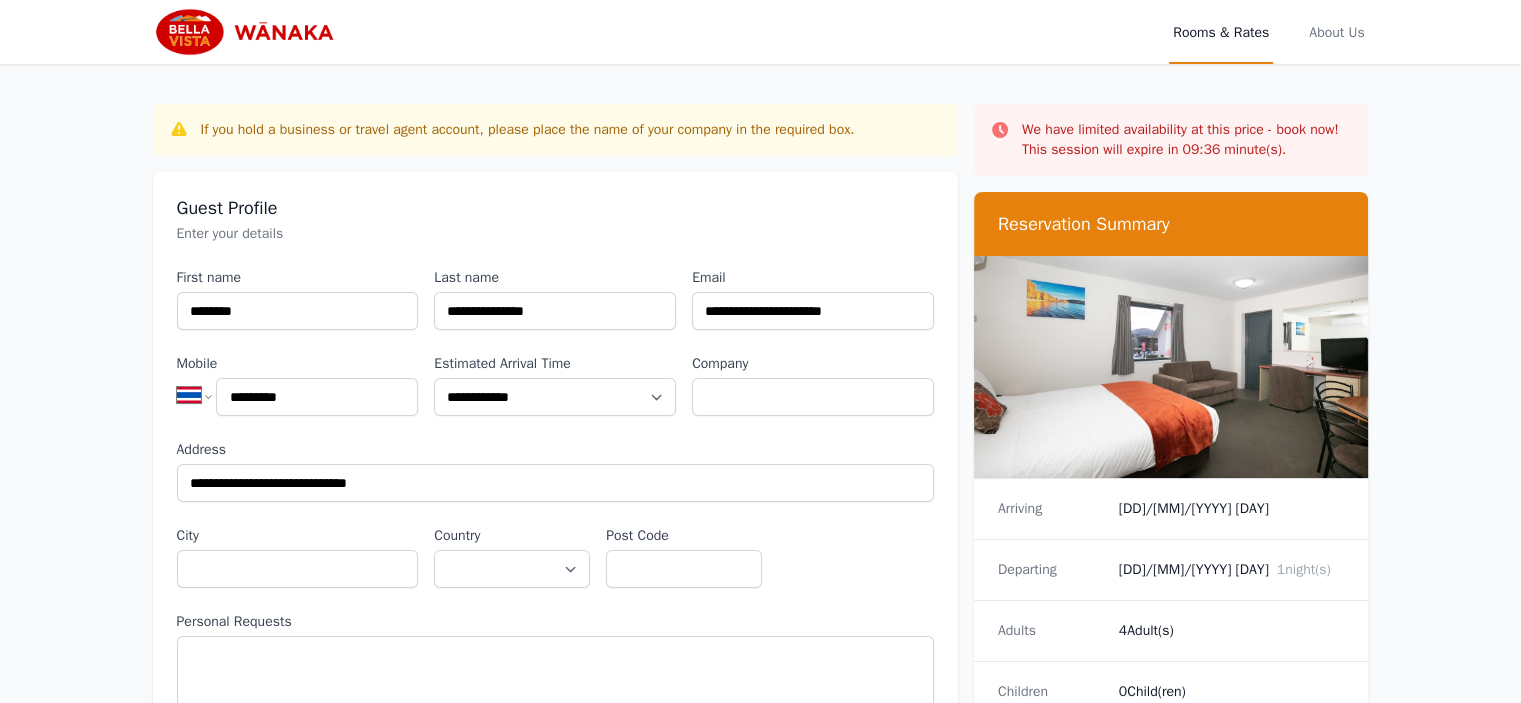 click on "Address" at bounding box center [555, 450] 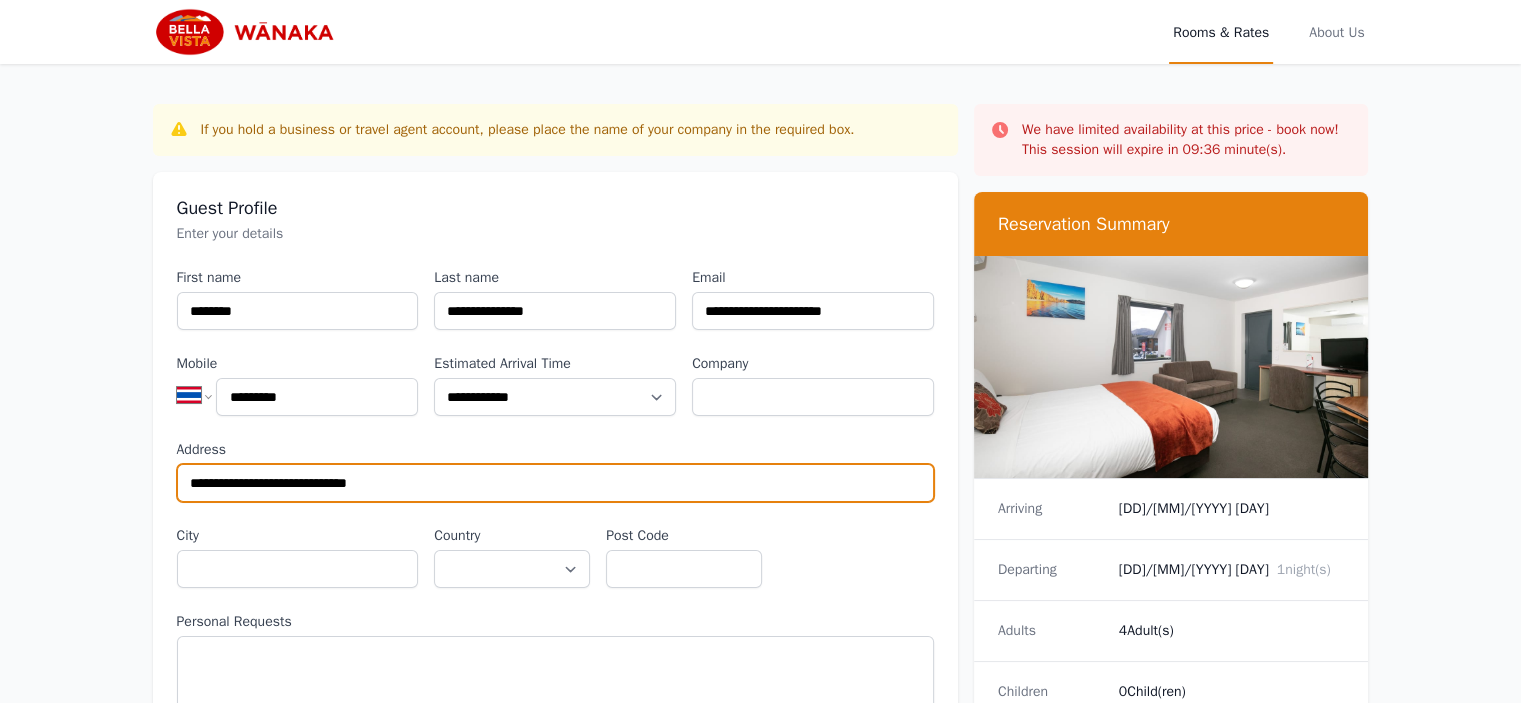 click on "**********" at bounding box center (555, 483) 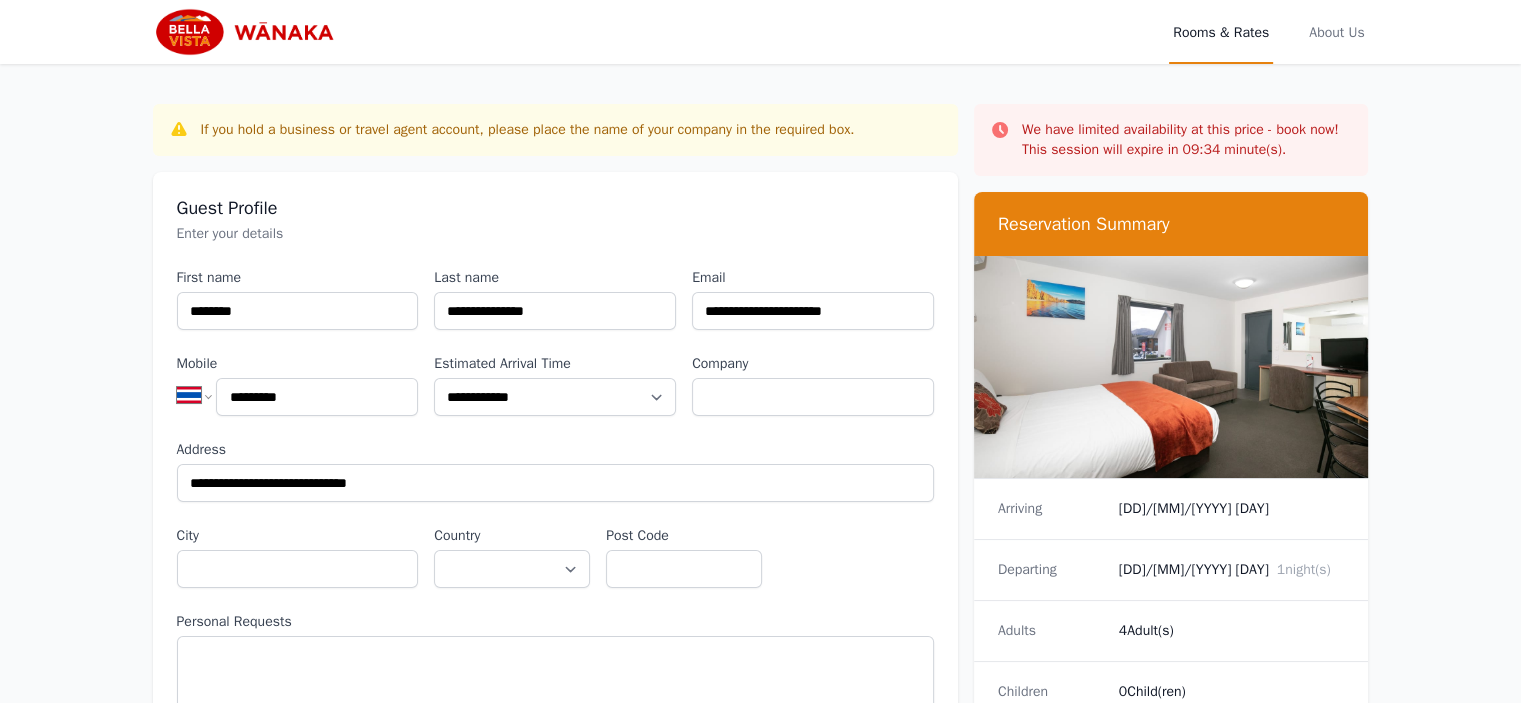 click on "City" at bounding box center [298, 557] 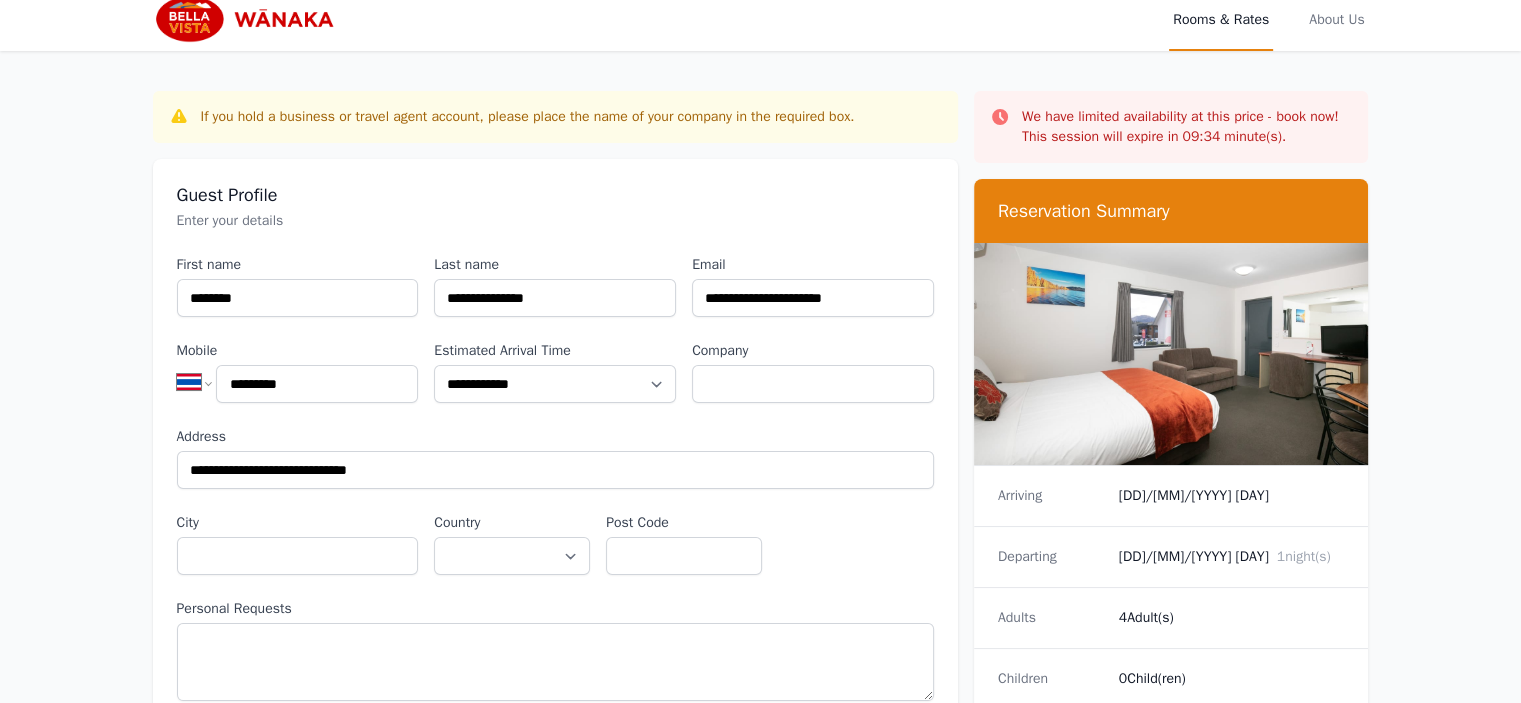scroll, scrollTop: 100, scrollLeft: 0, axis: vertical 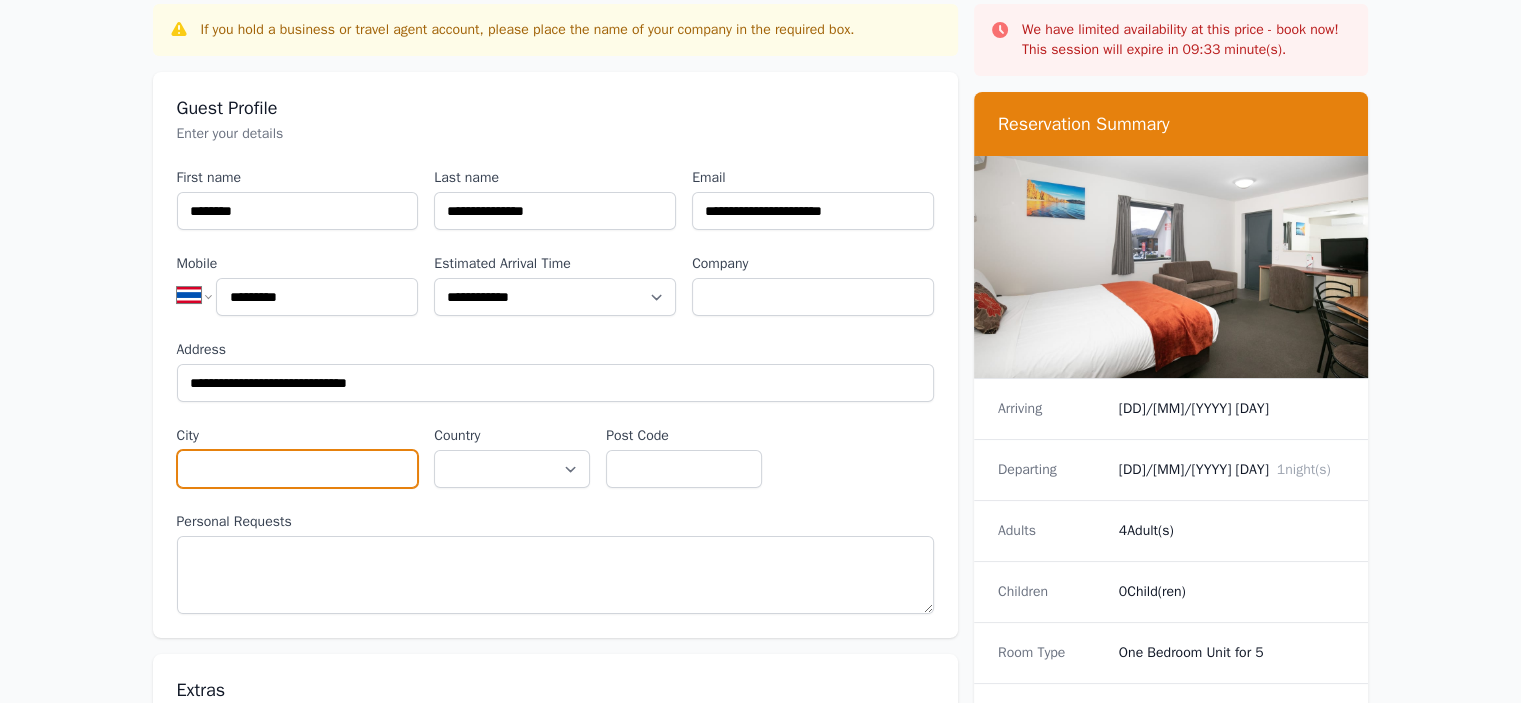click on "City" at bounding box center (298, 469) 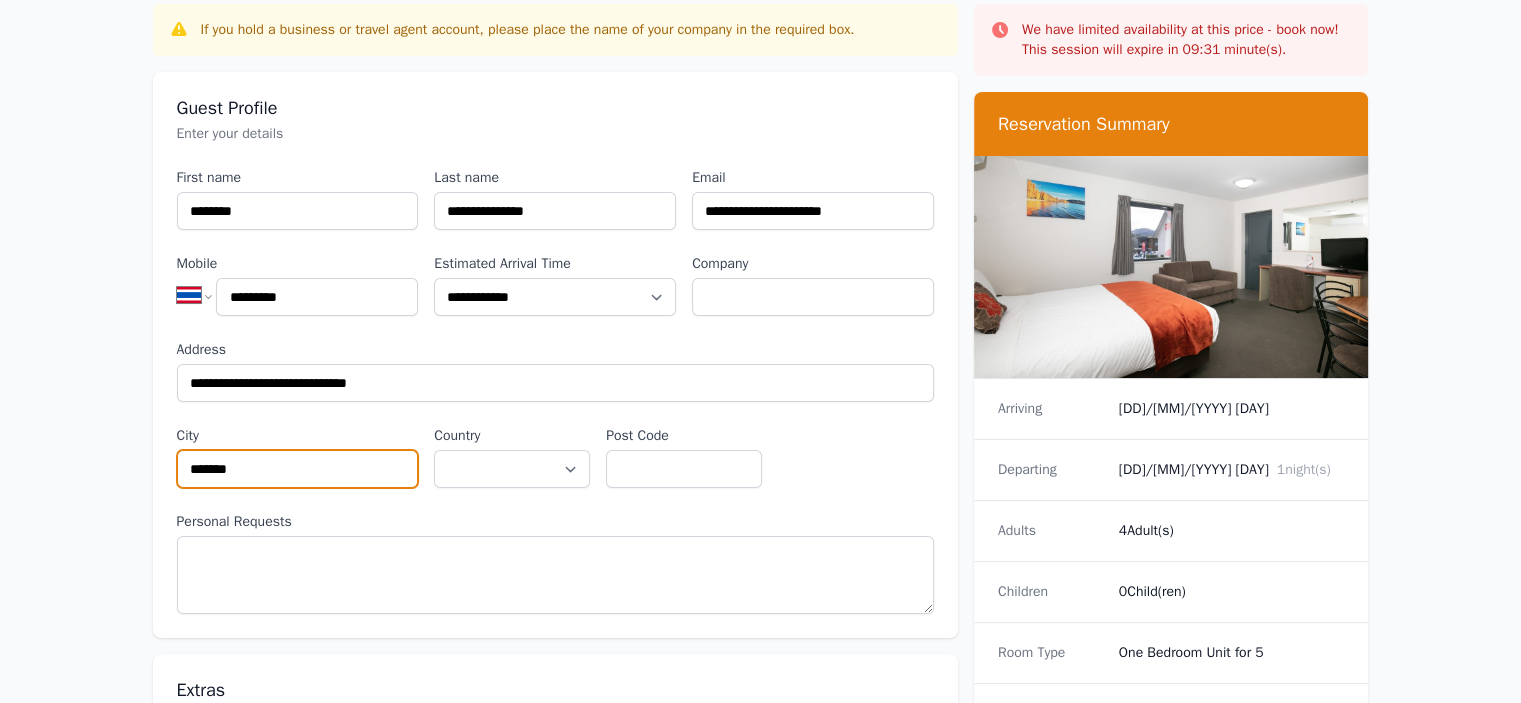type on "*******" 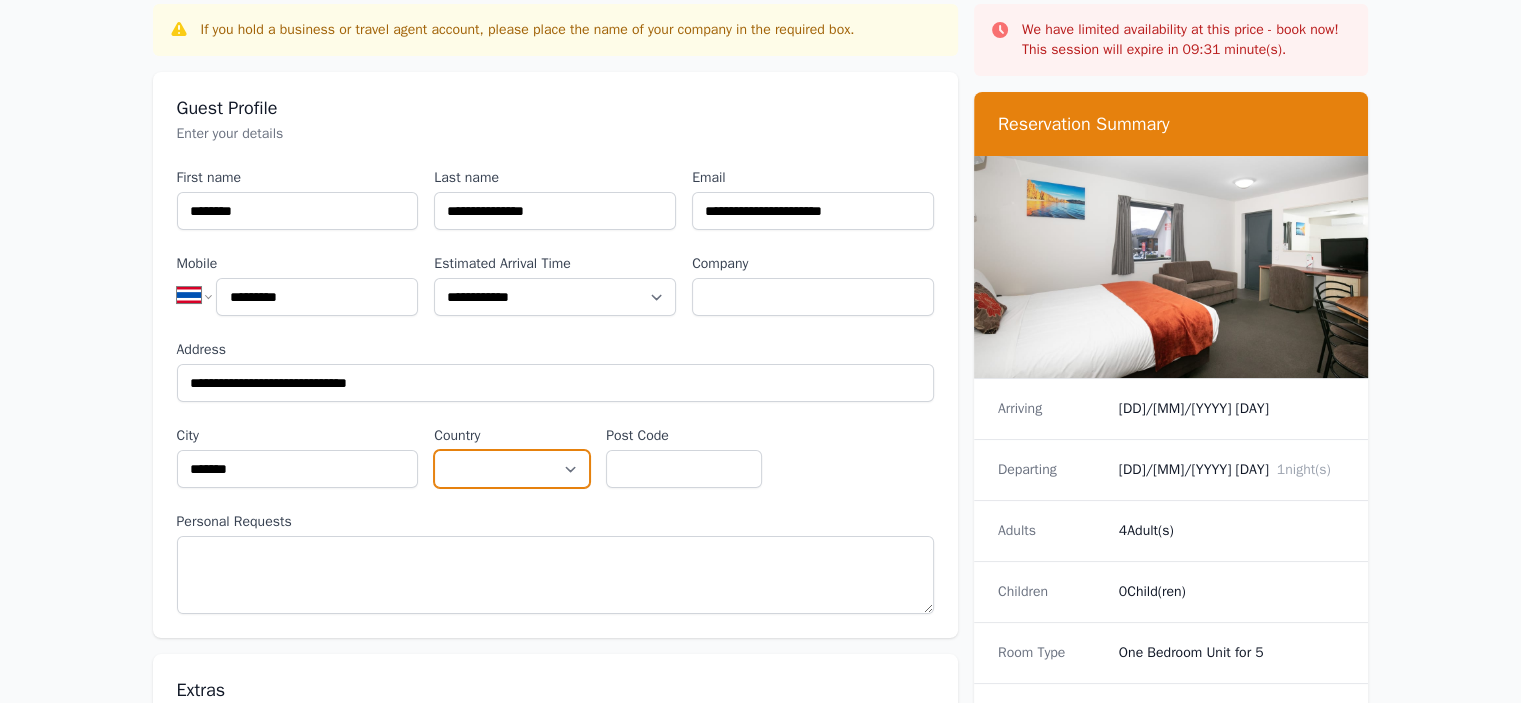 click on "**********" at bounding box center (512, 469) 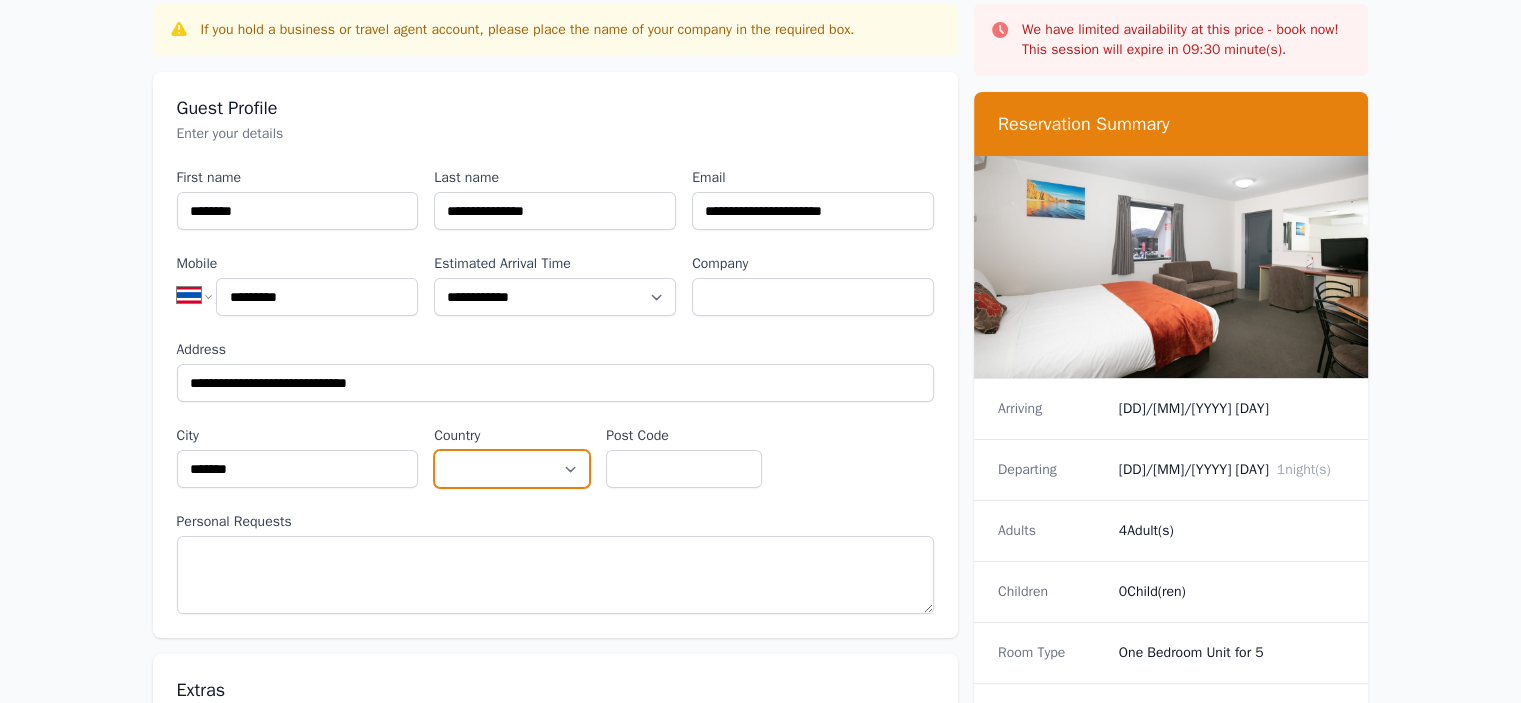 click on "**********" at bounding box center (512, 469) 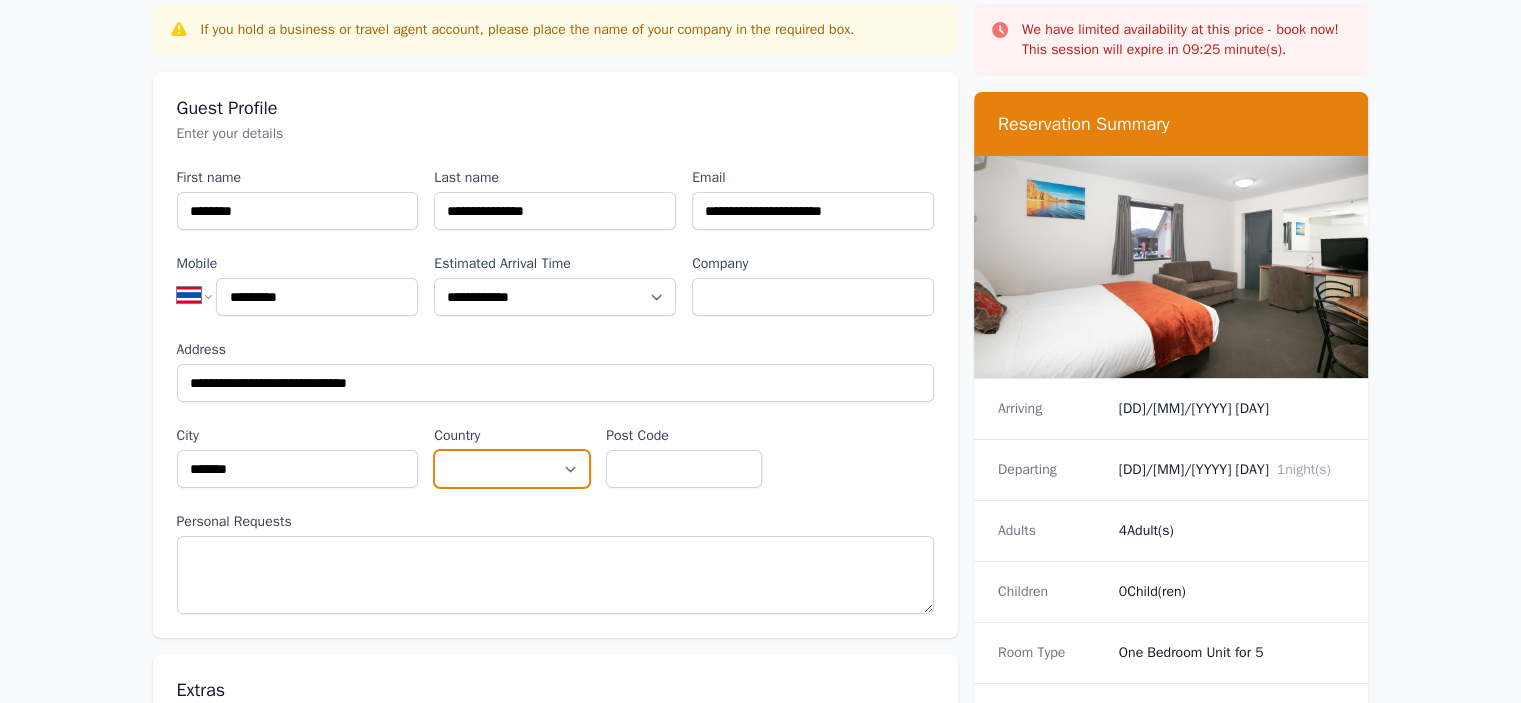 select on "******" 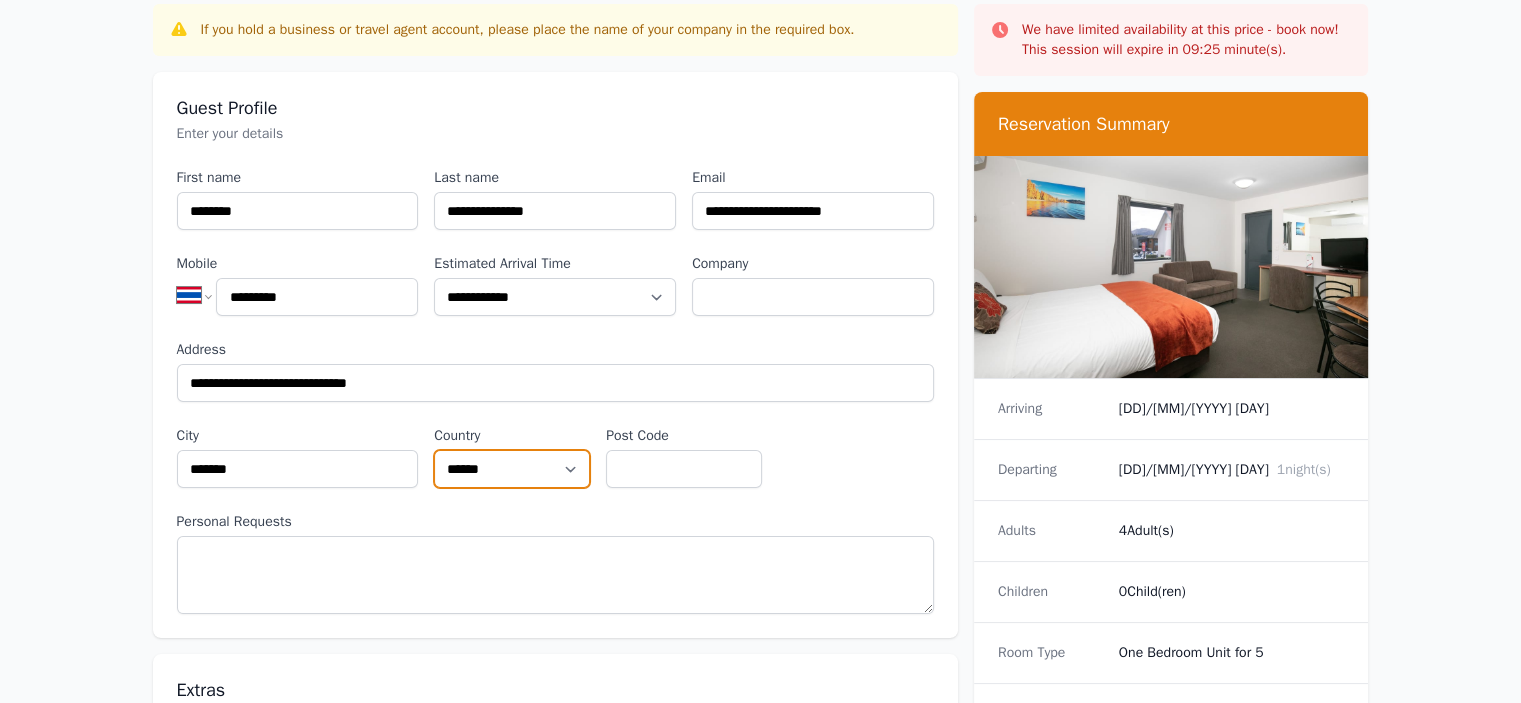 click on "**********" at bounding box center [512, 469] 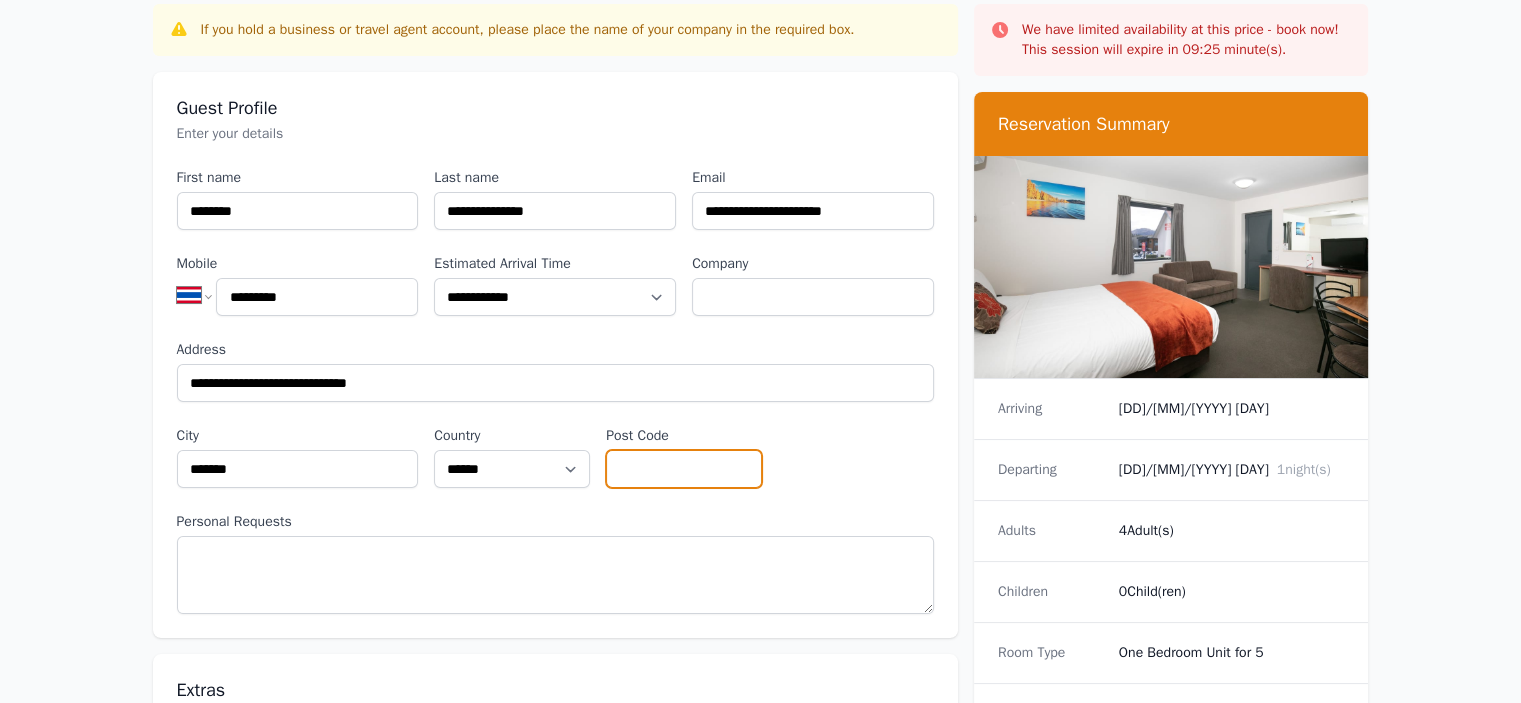 click on "Post Code" at bounding box center (684, 469) 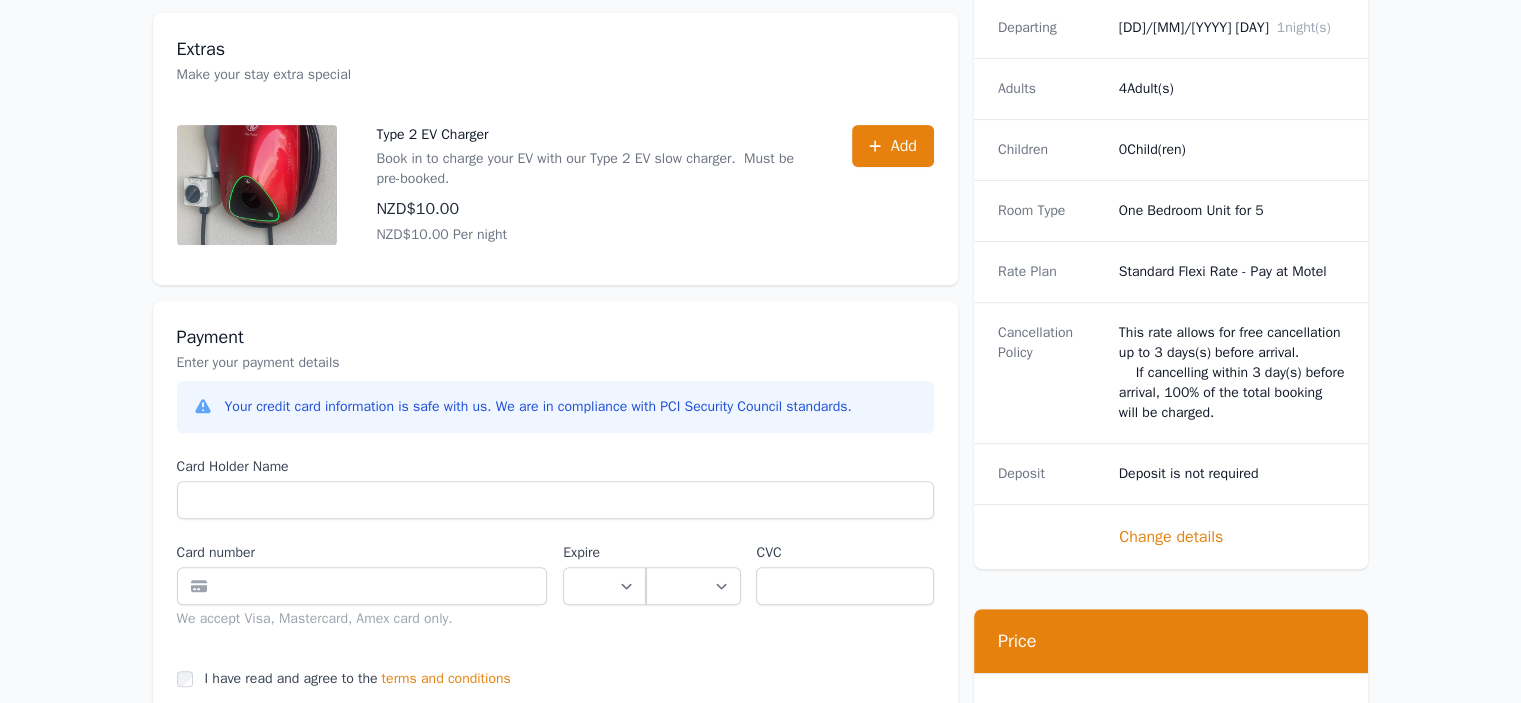 scroll, scrollTop: 800, scrollLeft: 0, axis: vertical 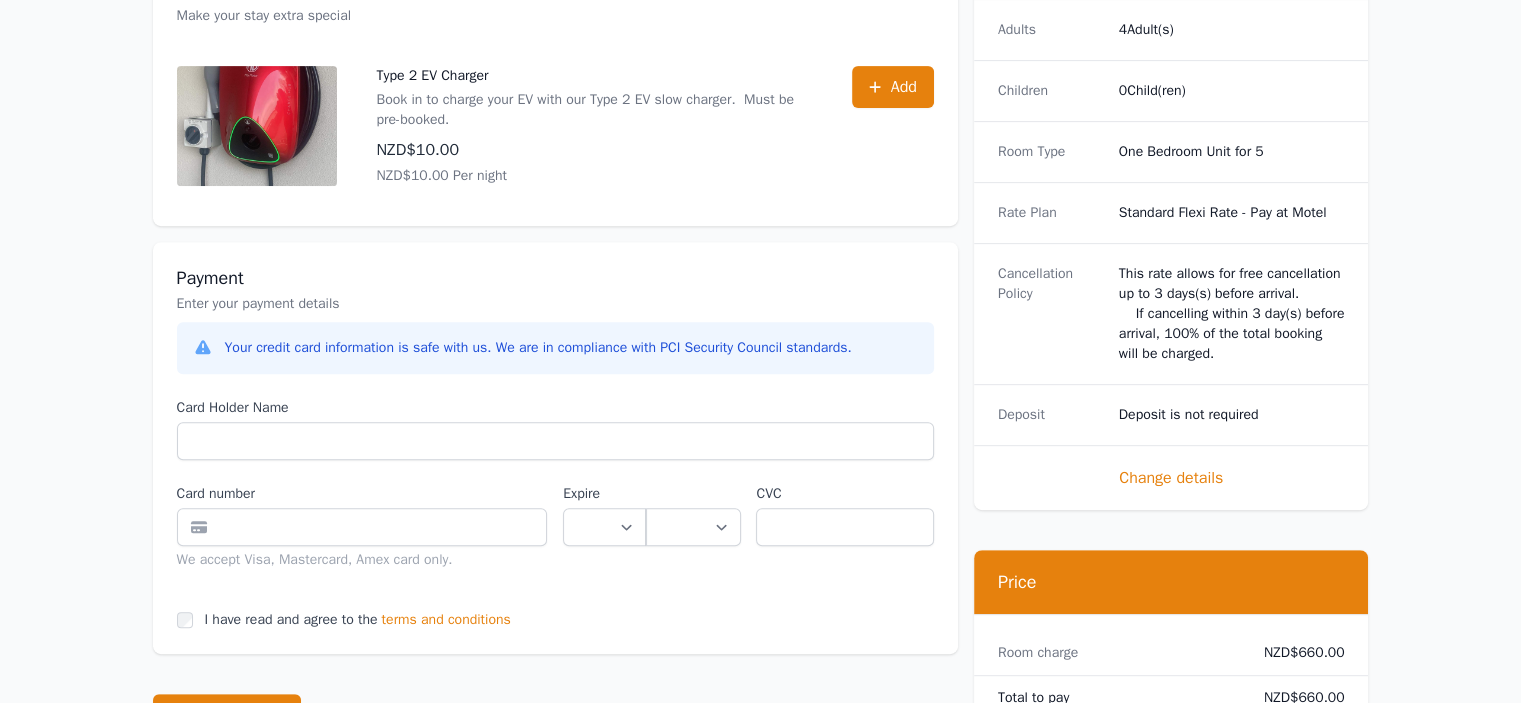 type on "*****" 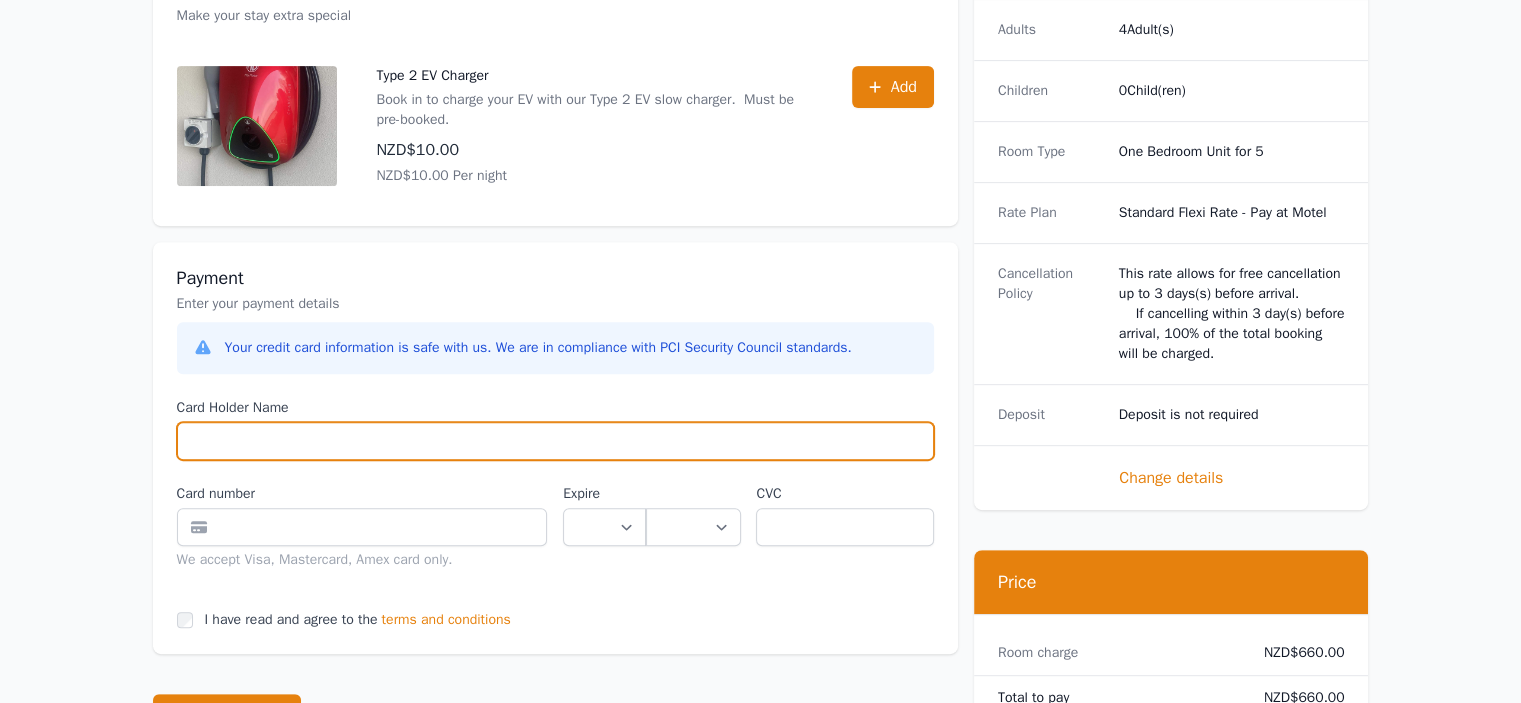 click on "Card Holder Name" at bounding box center [555, 441] 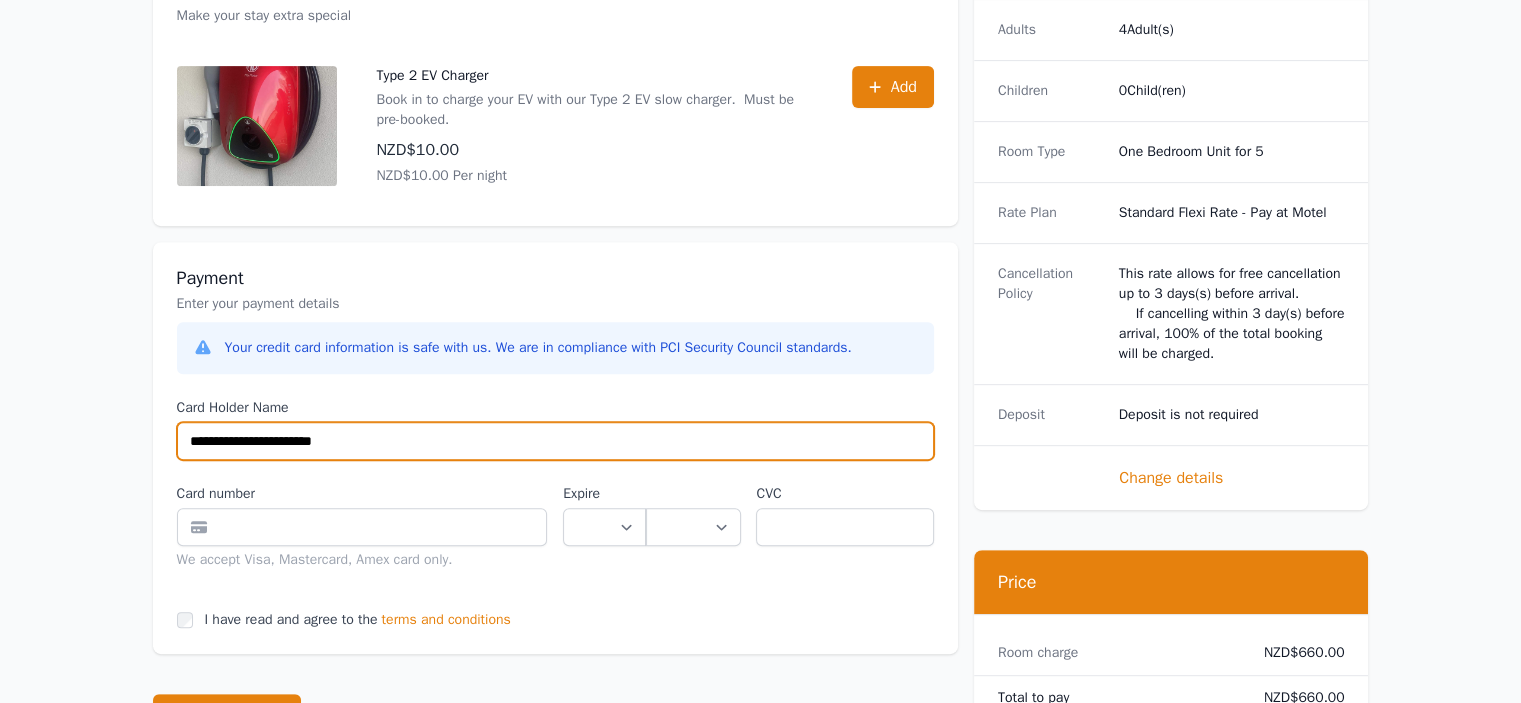 type on "**********" 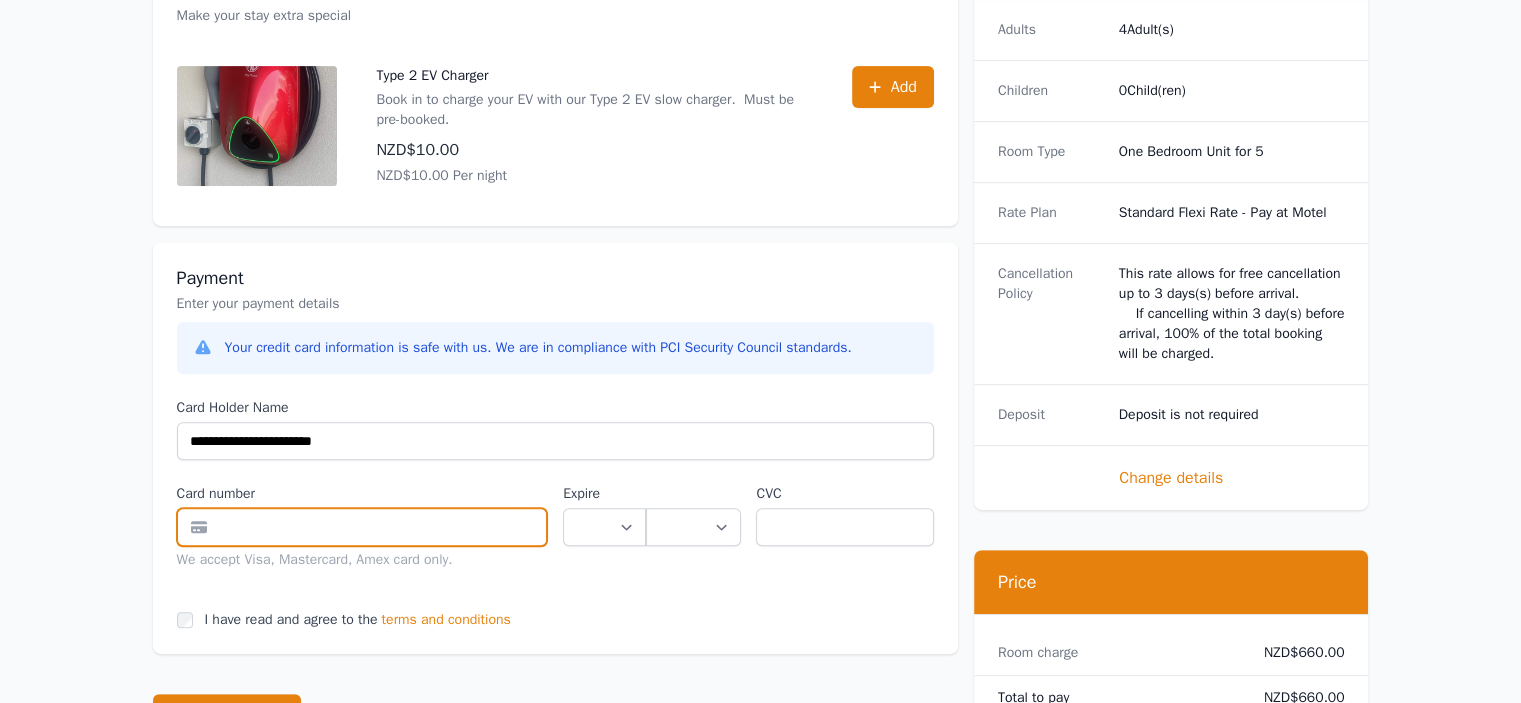 click at bounding box center (362, 527) 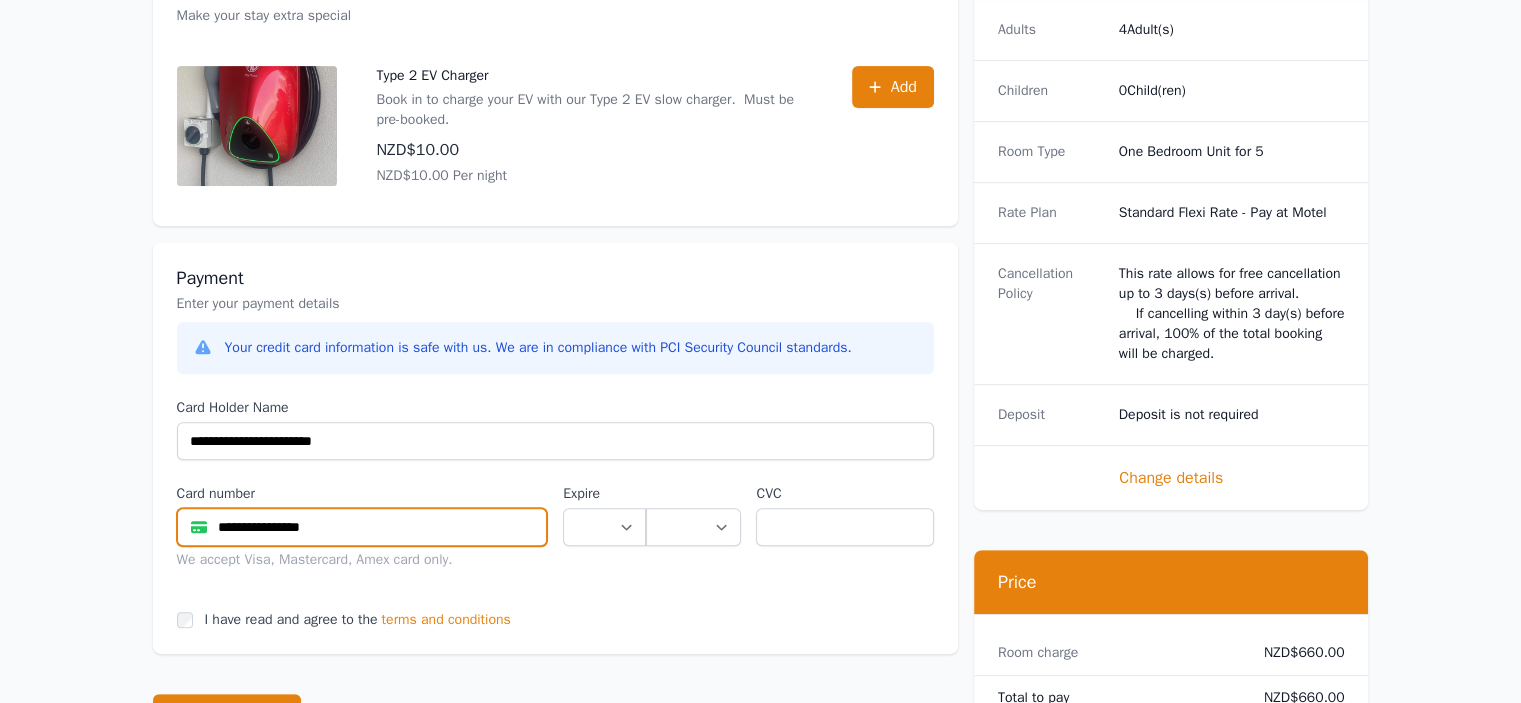 type on "**********" 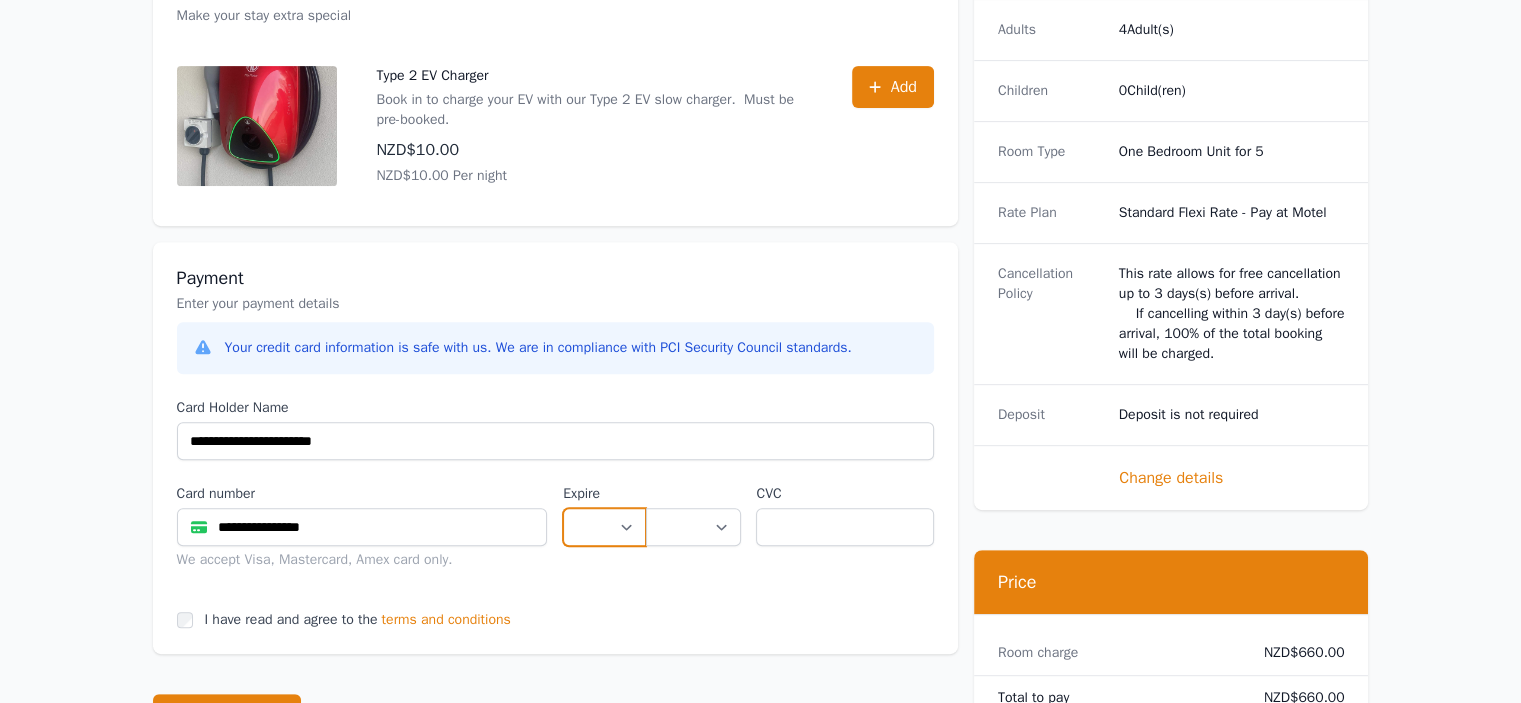 click on "** ** ** ** ** ** ** ** ** ** ** **" at bounding box center (604, 527) 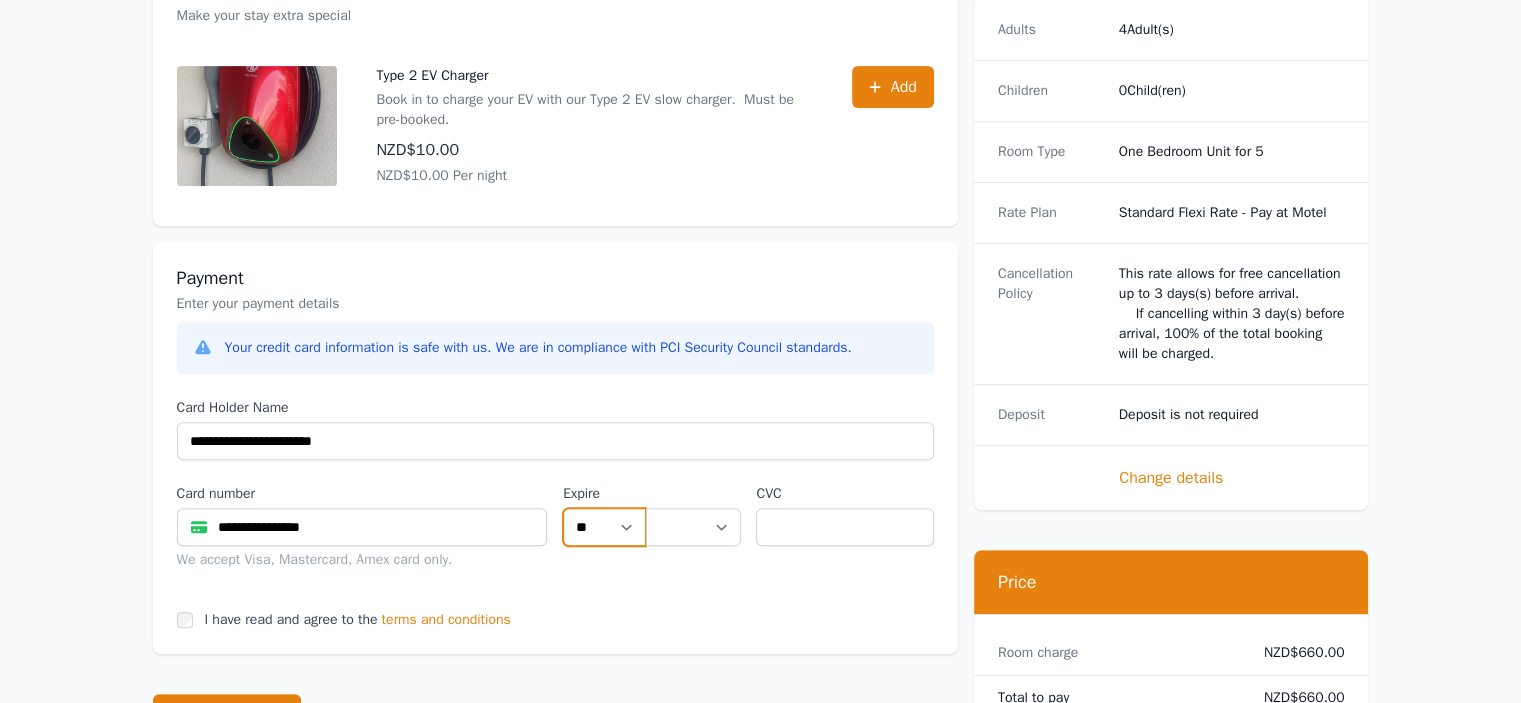 click on "** ** ** ** ** ** ** ** ** ** ** **" at bounding box center [604, 527] 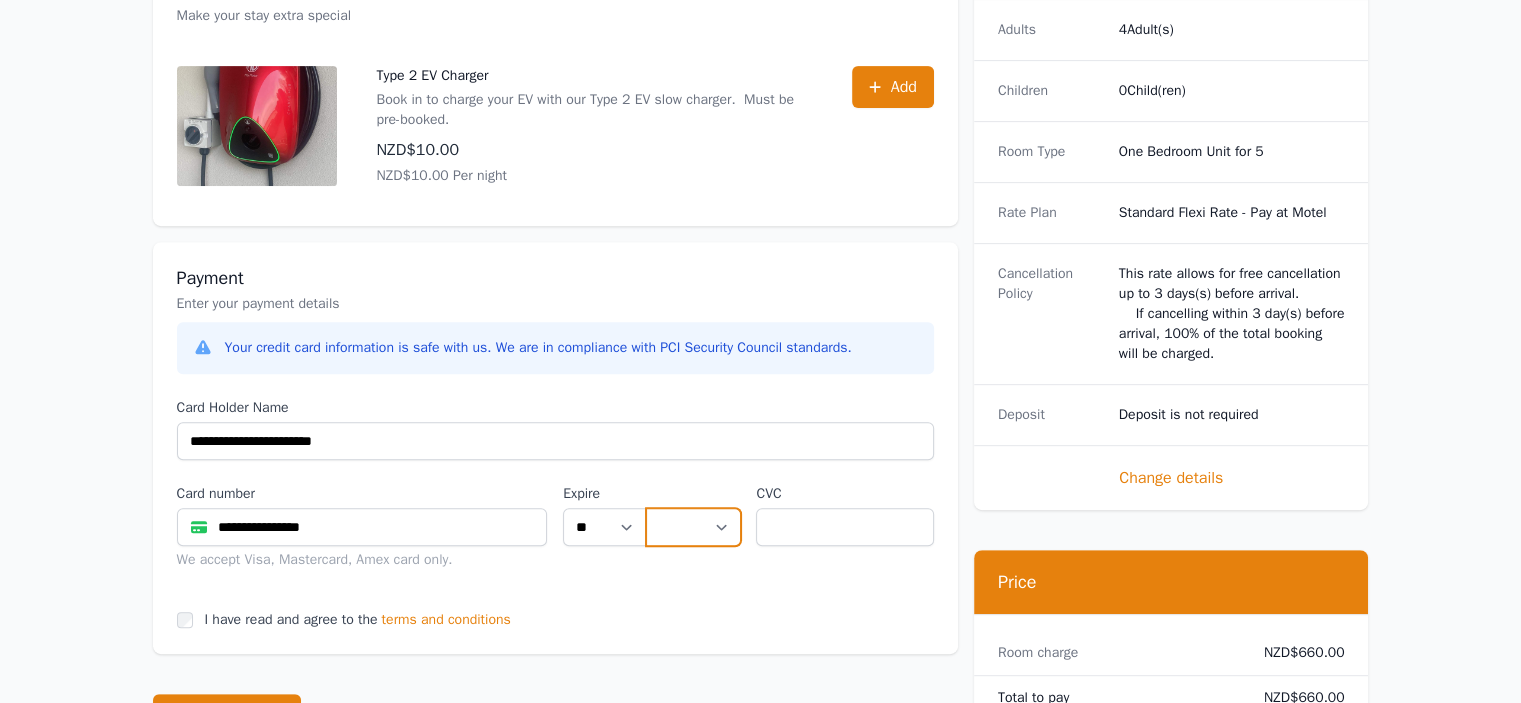 click on "**** **** **** **** **** **** **** **** ****" at bounding box center (693, 527) 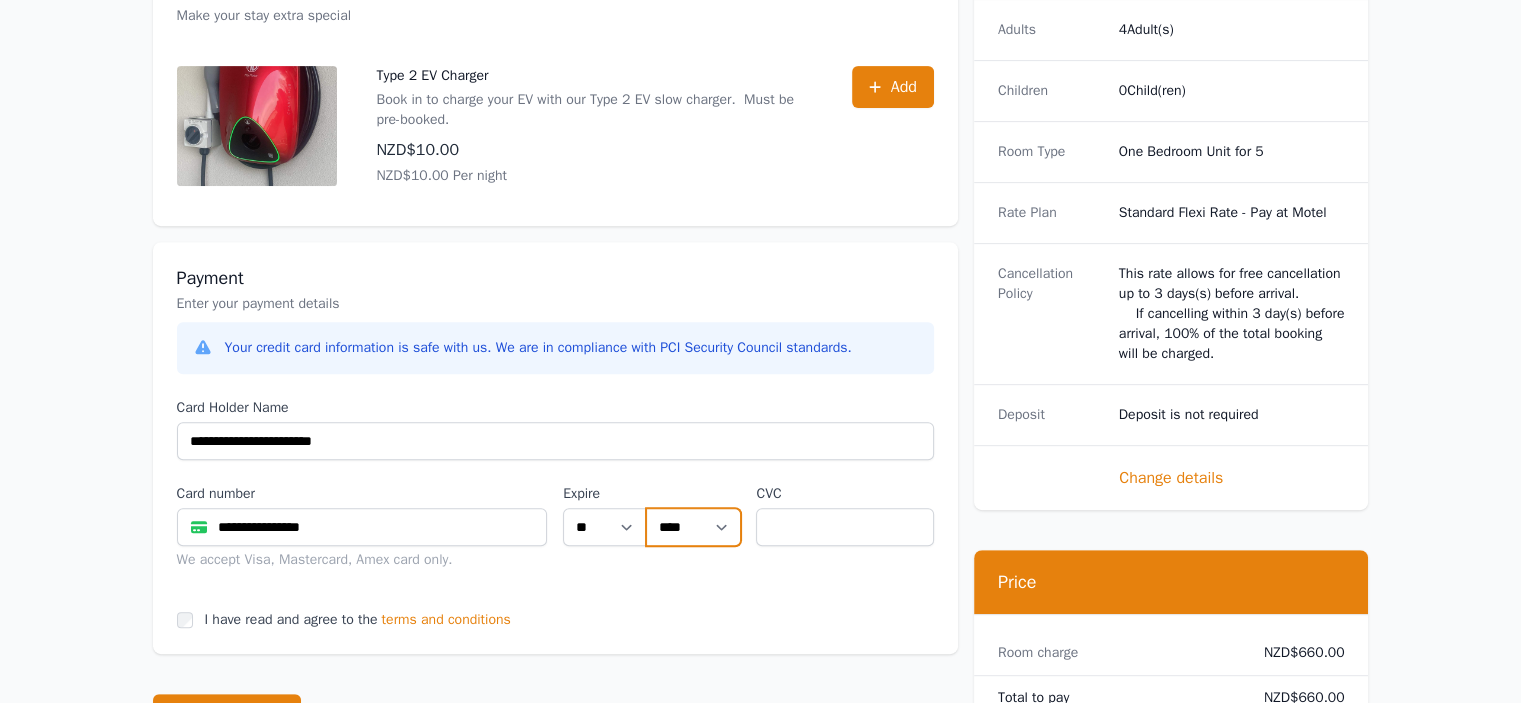 click on "**** **** **** **** **** **** **** **** ****" at bounding box center (693, 527) 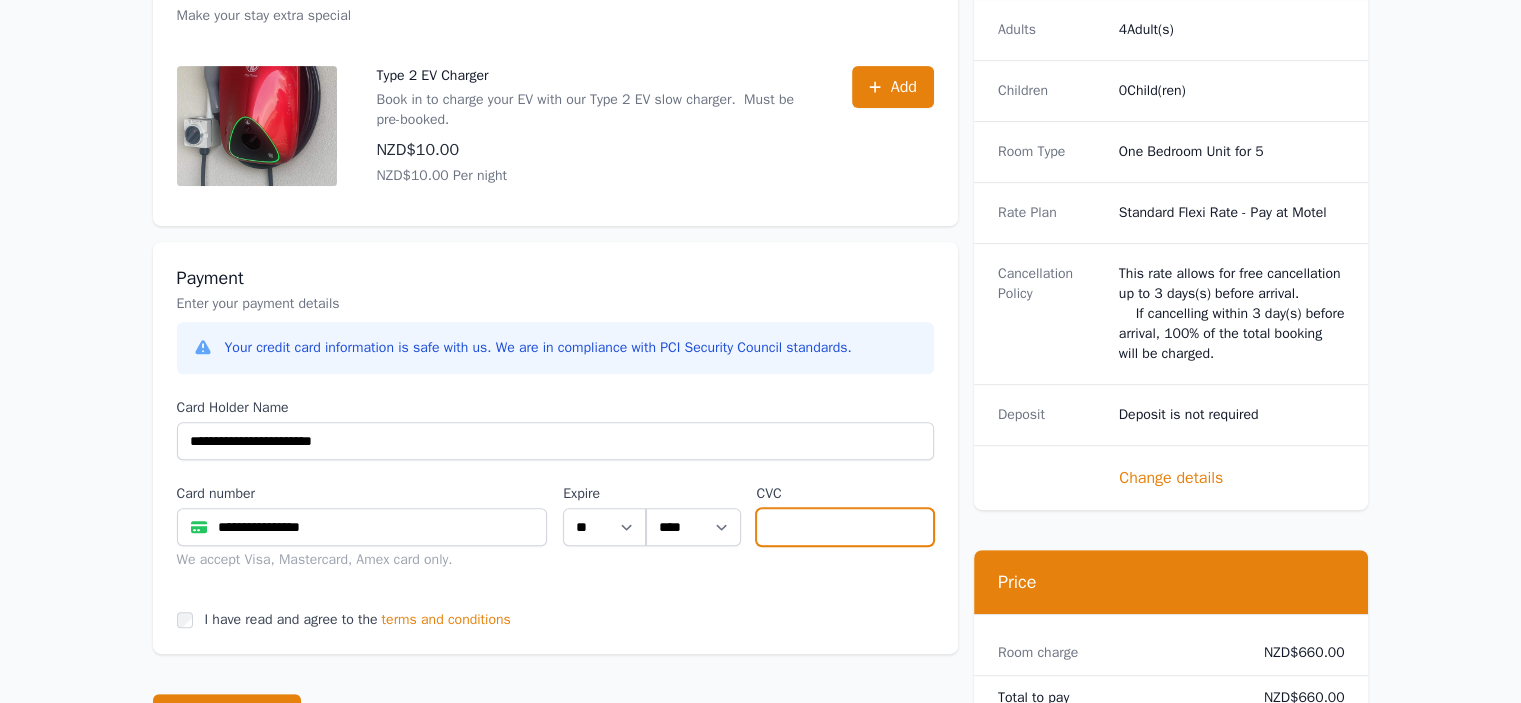 click at bounding box center (844, 527) 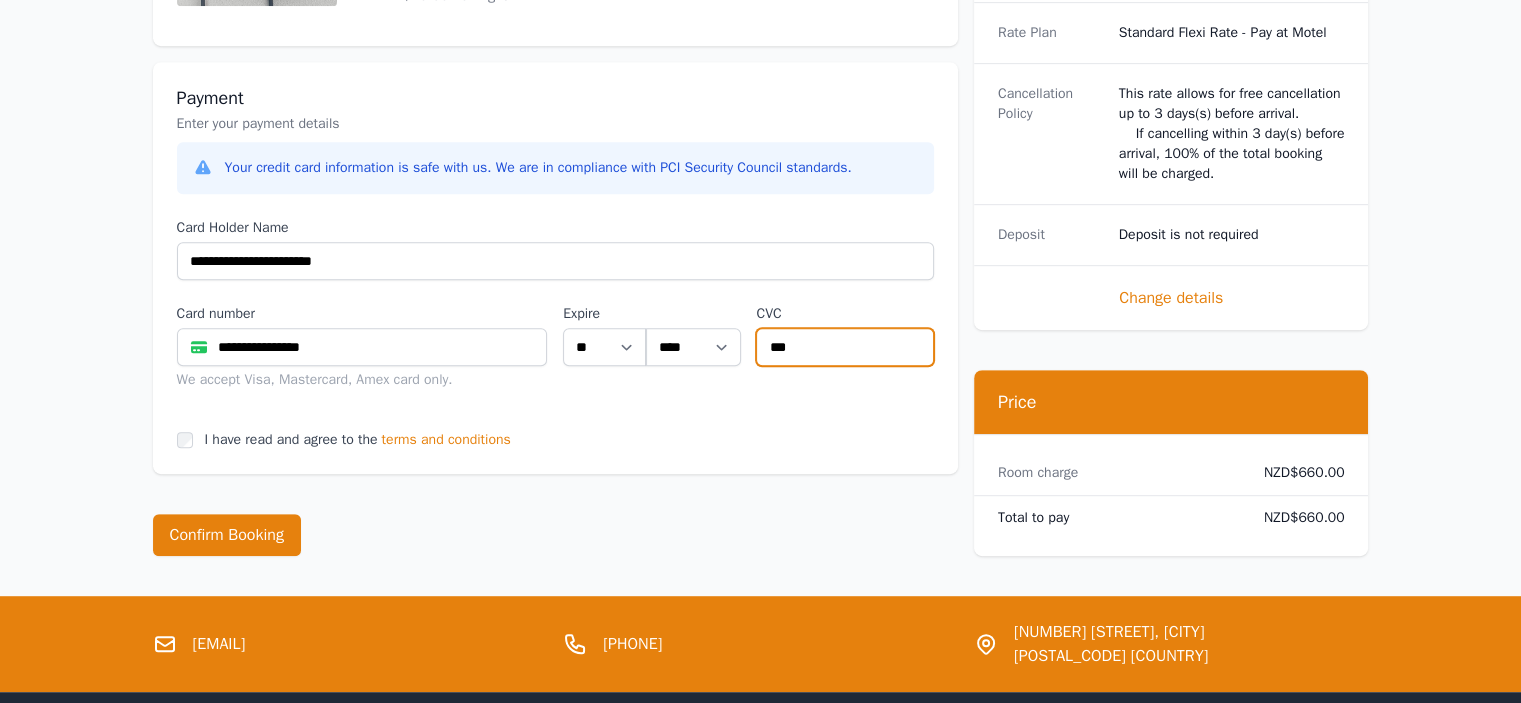 scroll, scrollTop: 1000, scrollLeft: 0, axis: vertical 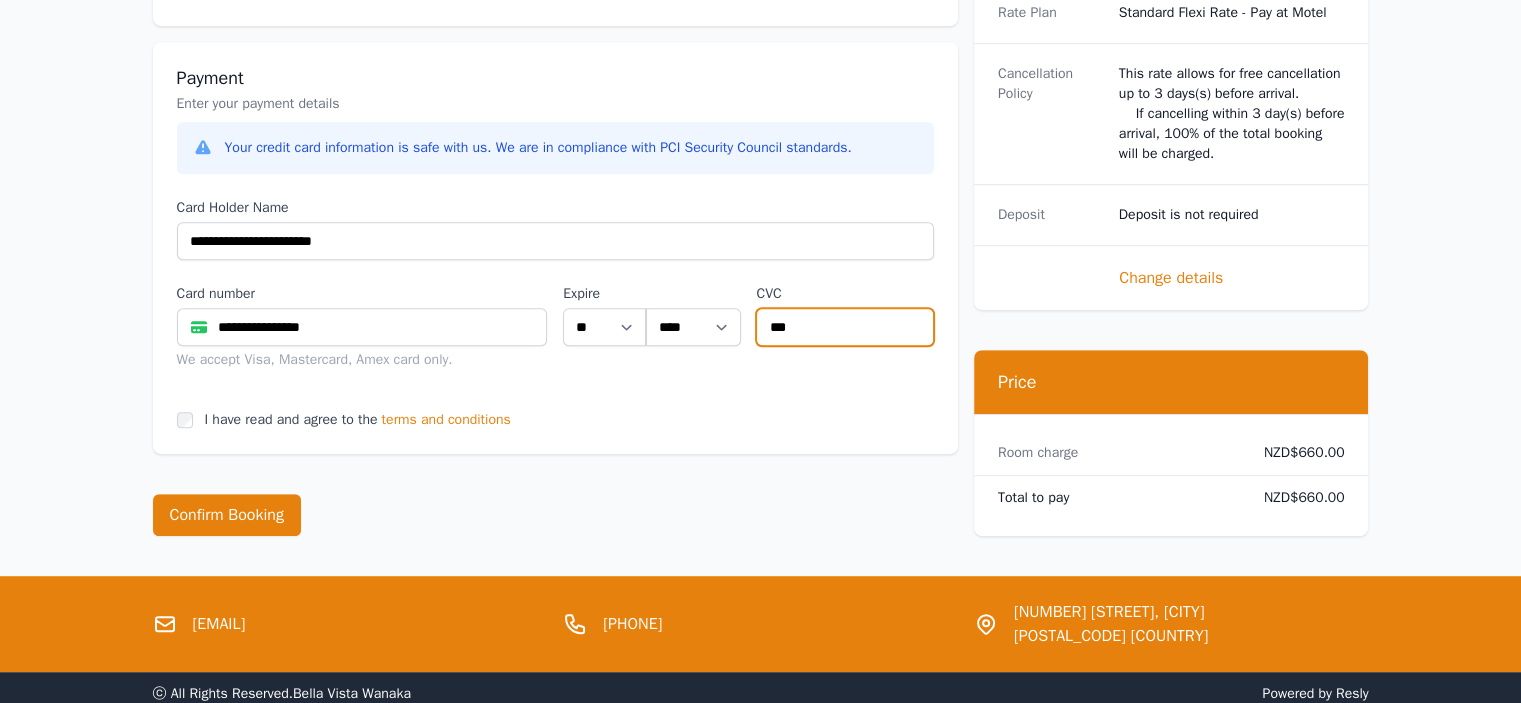 type on "***" 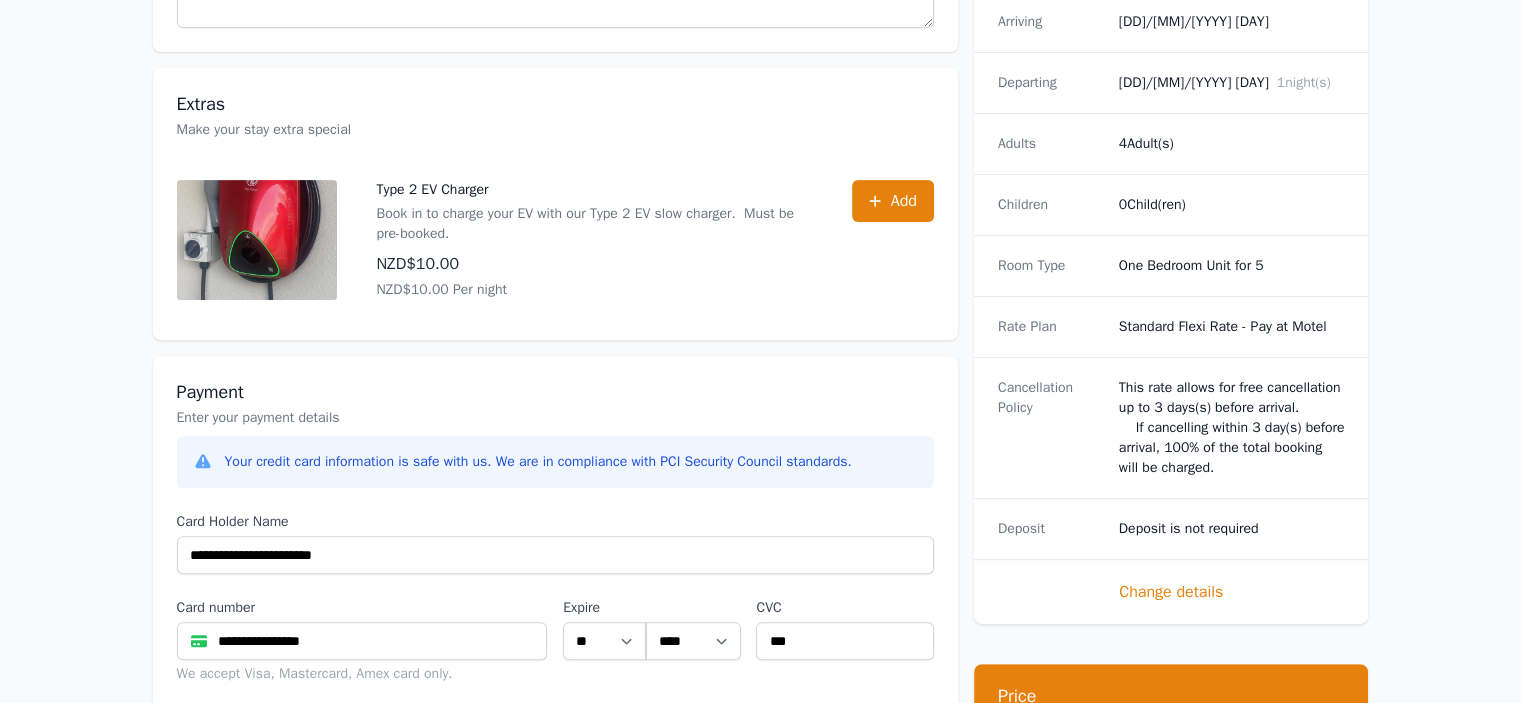 scroll, scrollTop: 900, scrollLeft: 0, axis: vertical 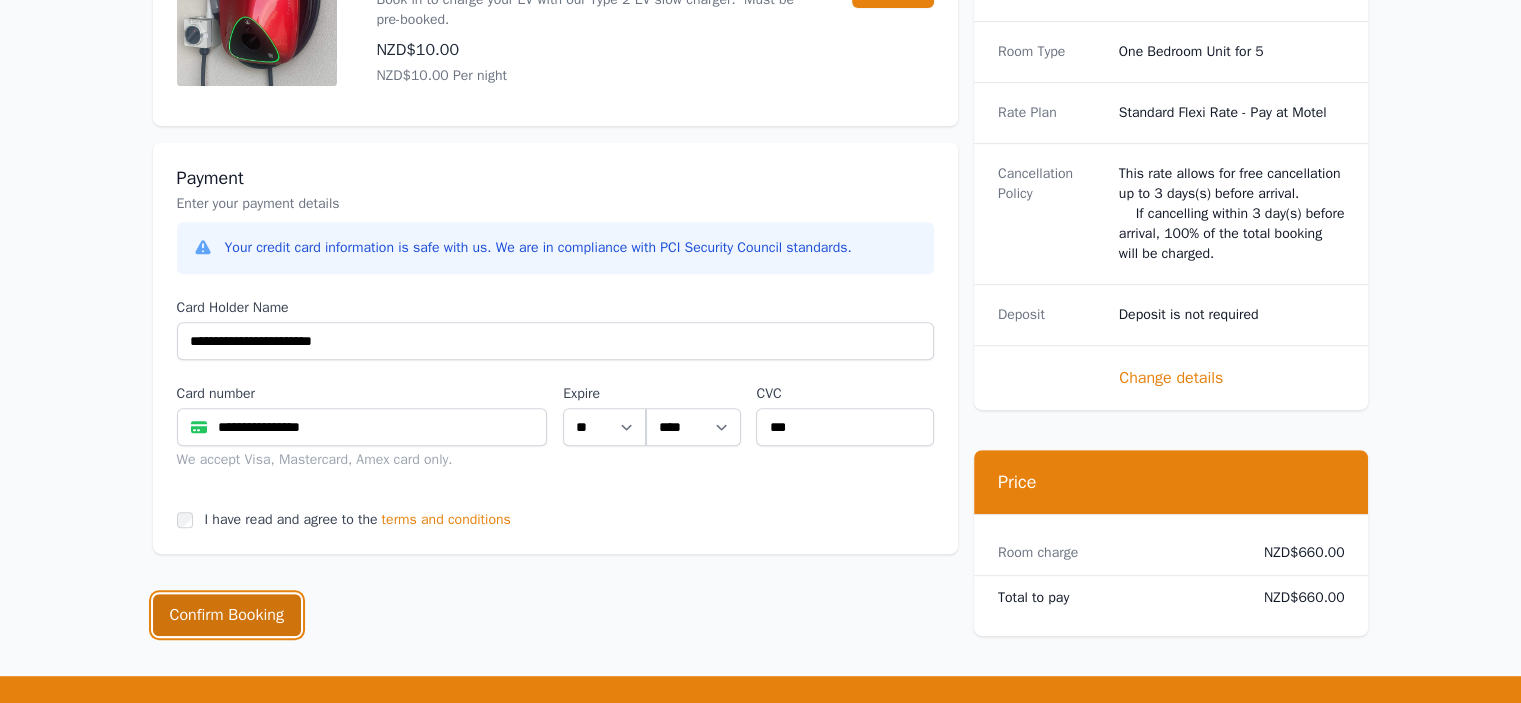 click on "Confirm Booking" at bounding box center [227, 615] 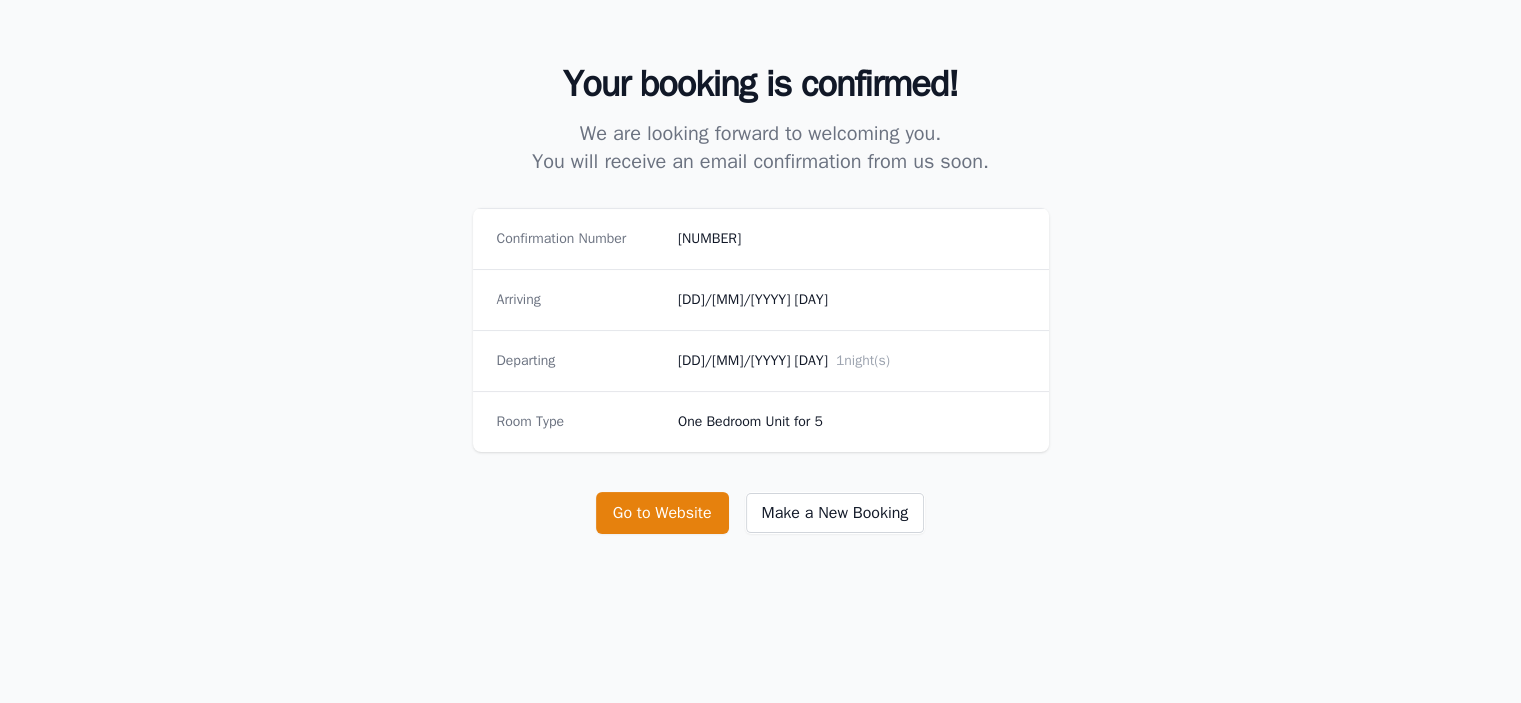 scroll, scrollTop: 100, scrollLeft: 0, axis: vertical 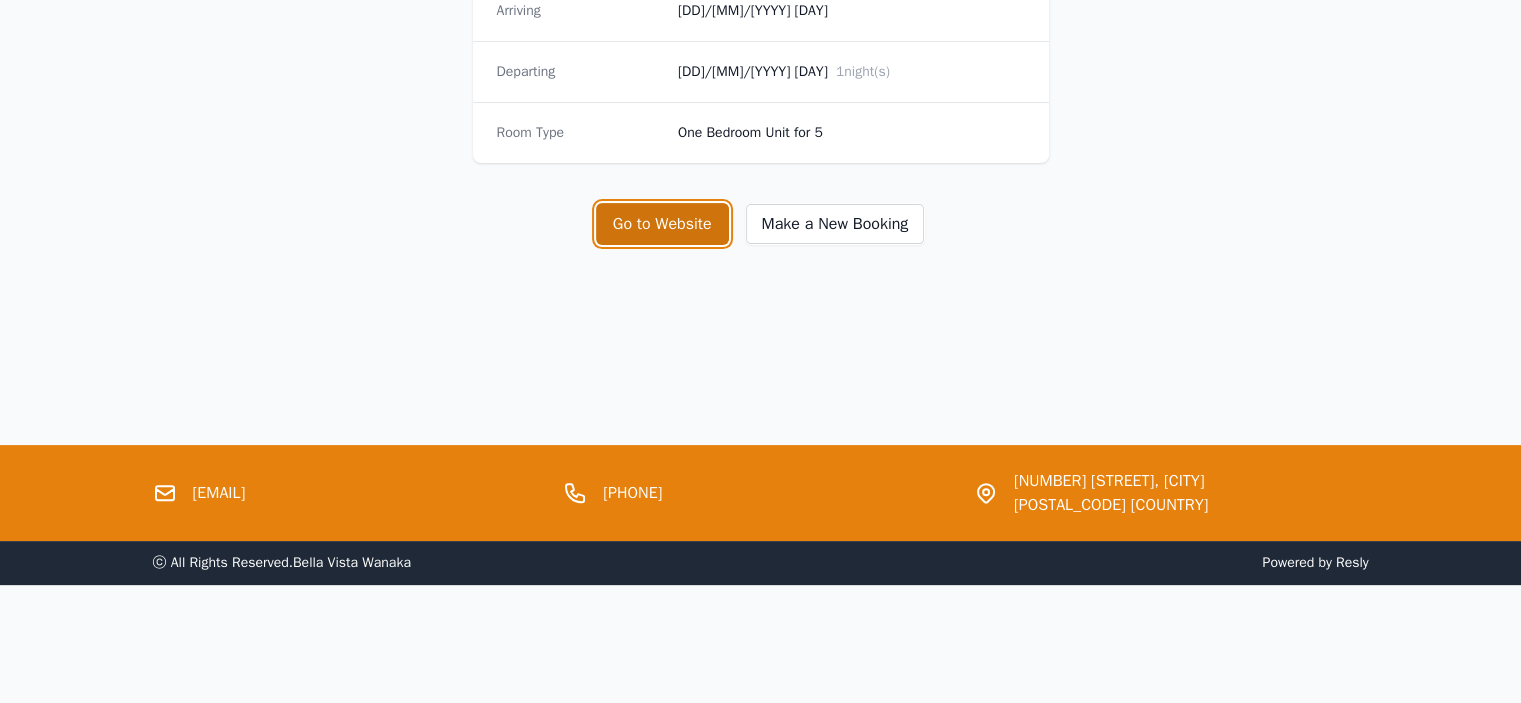 click on "Go to Website" at bounding box center [662, 224] 